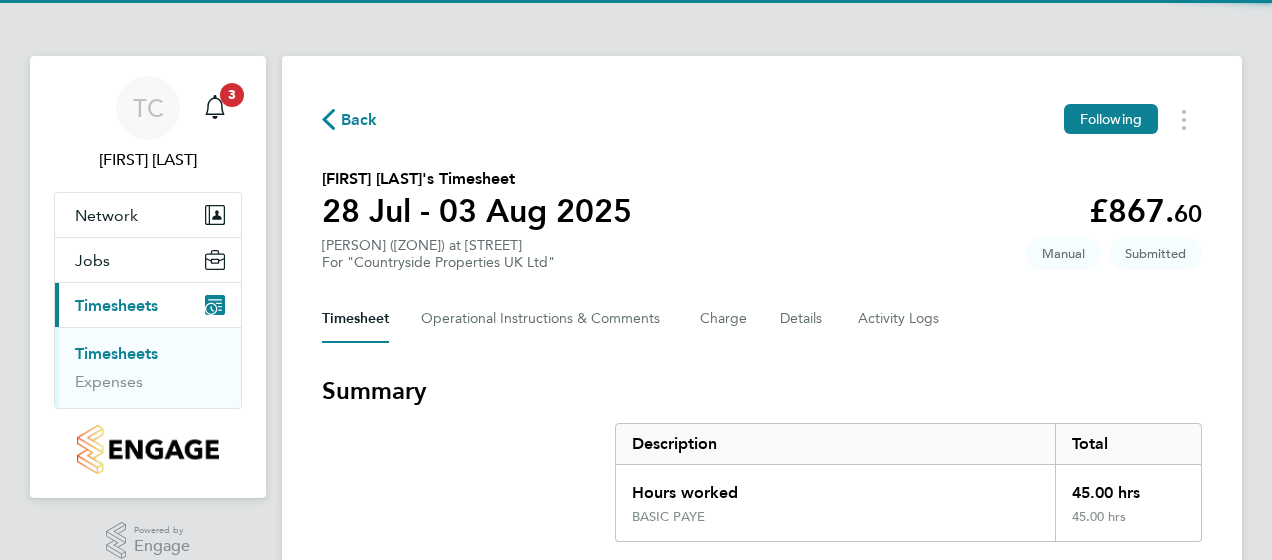 scroll, scrollTop: 0, scrollLeft: 0, axis: both 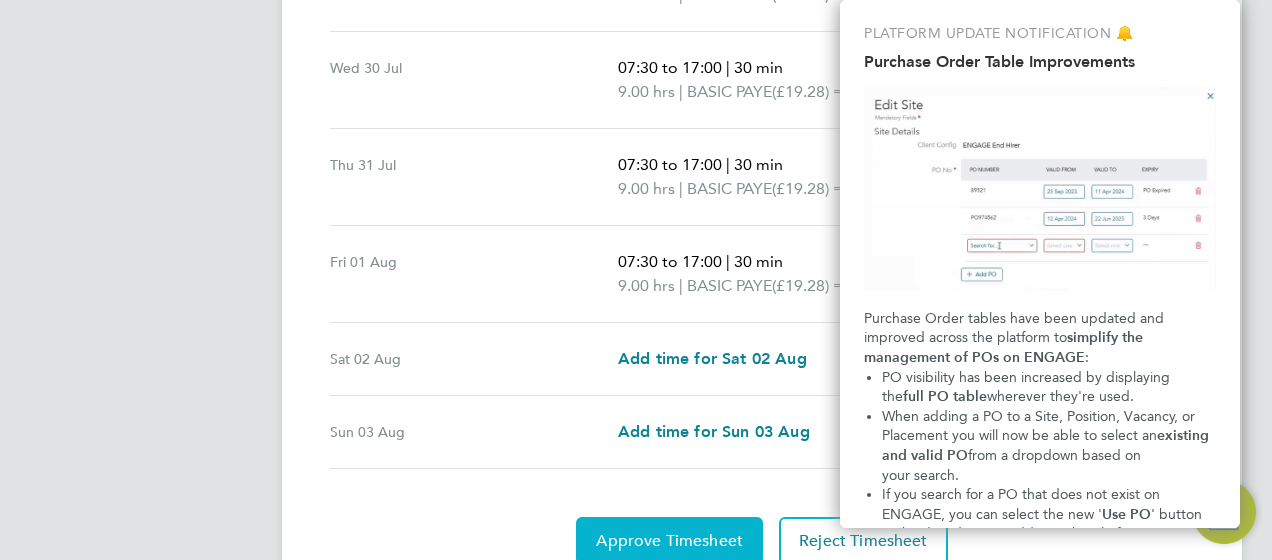 click on "Approve Timesheet" 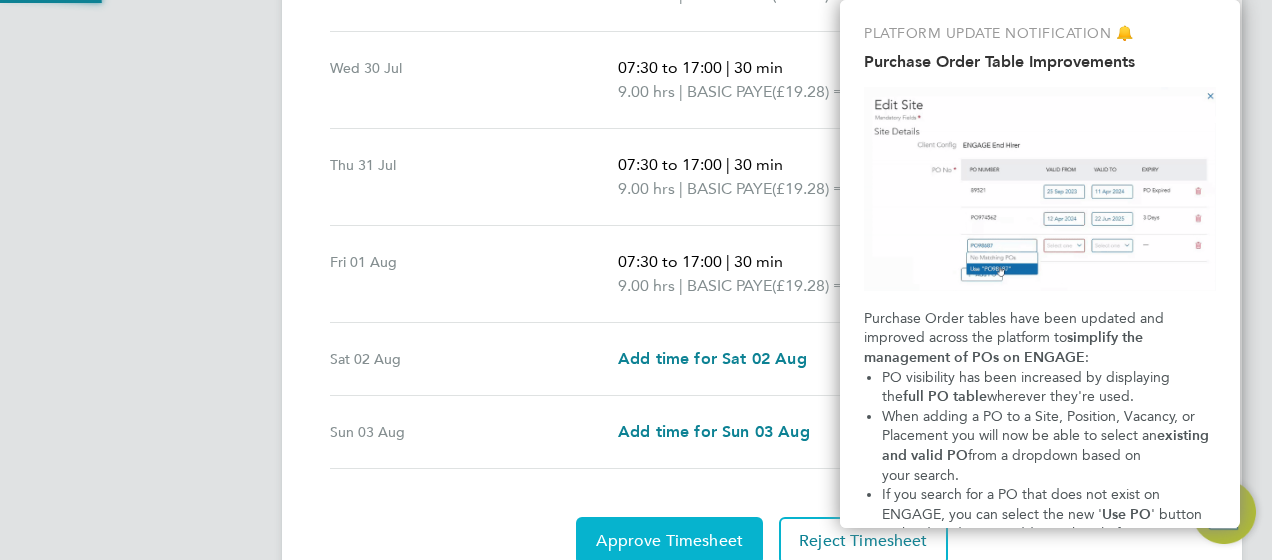 scroll, scrollTop: 0, scrollLeft: 0, axis: both 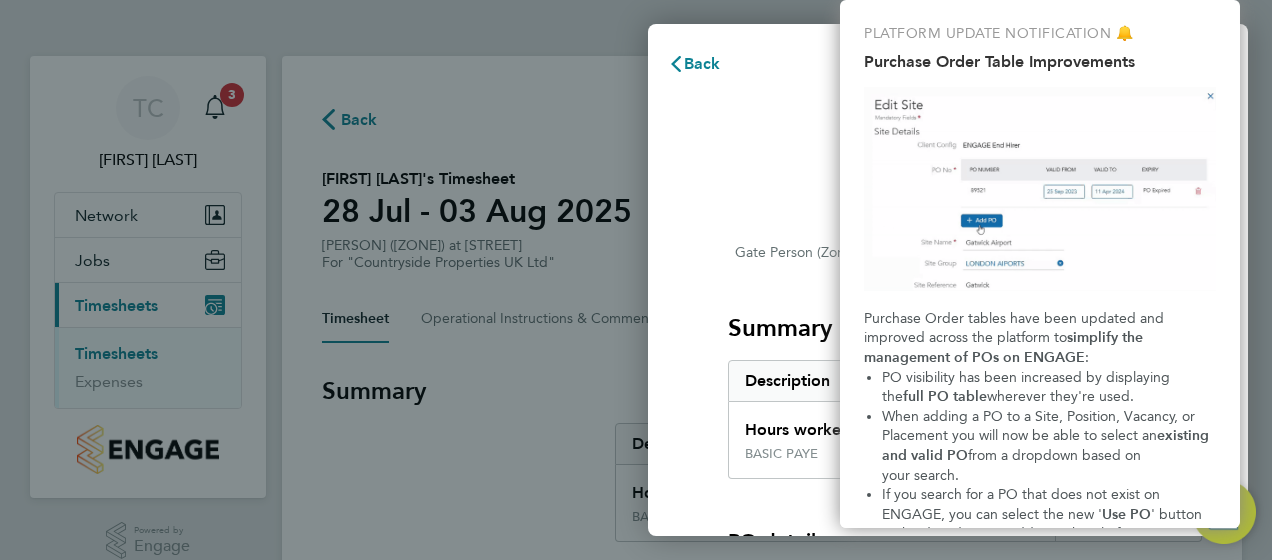 click on "Timesheet approval of [PERSON] ([ZONE]) · Countryside Properties UK Ltd · [STREET] Summary of [DATE] Description Total Hours worked 45.00 hrs BASIC PAYE 45.00 hrs PO details PO number Assign Please review all details before approving this timesheet. Timesheets for this client cannot be approved without a PO. Confirm Timesheet Approval" 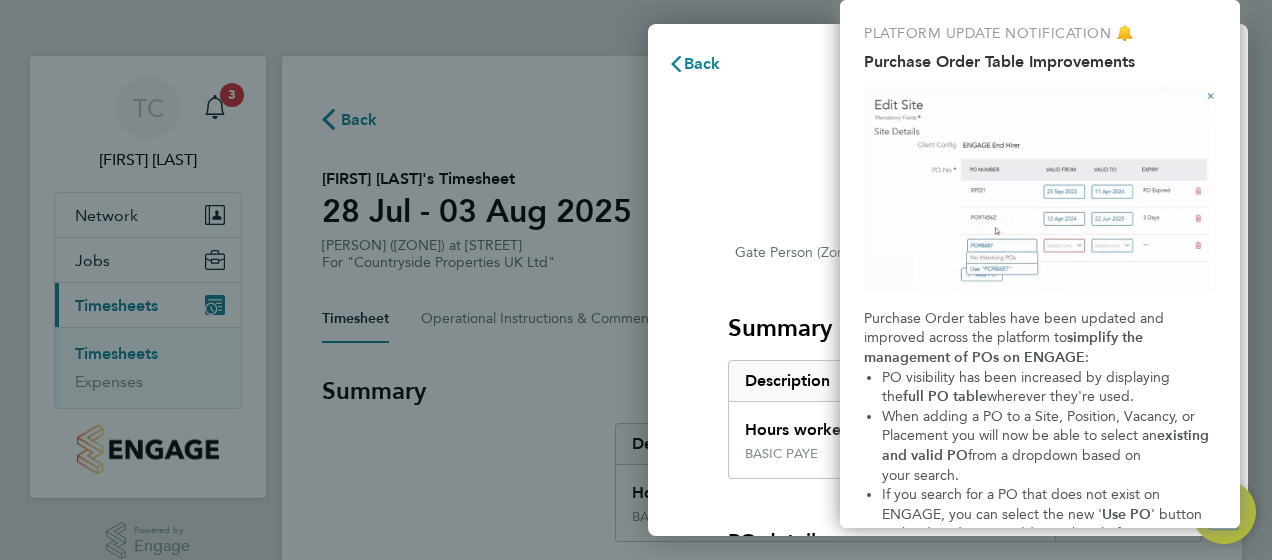 click at bounding box center (1040, 189) 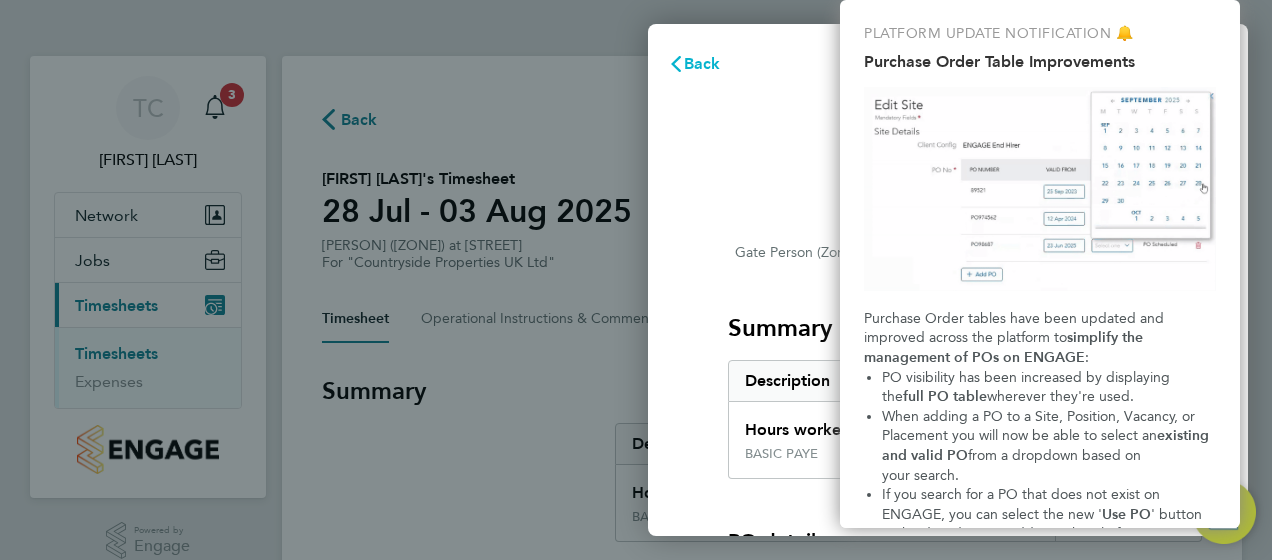 click 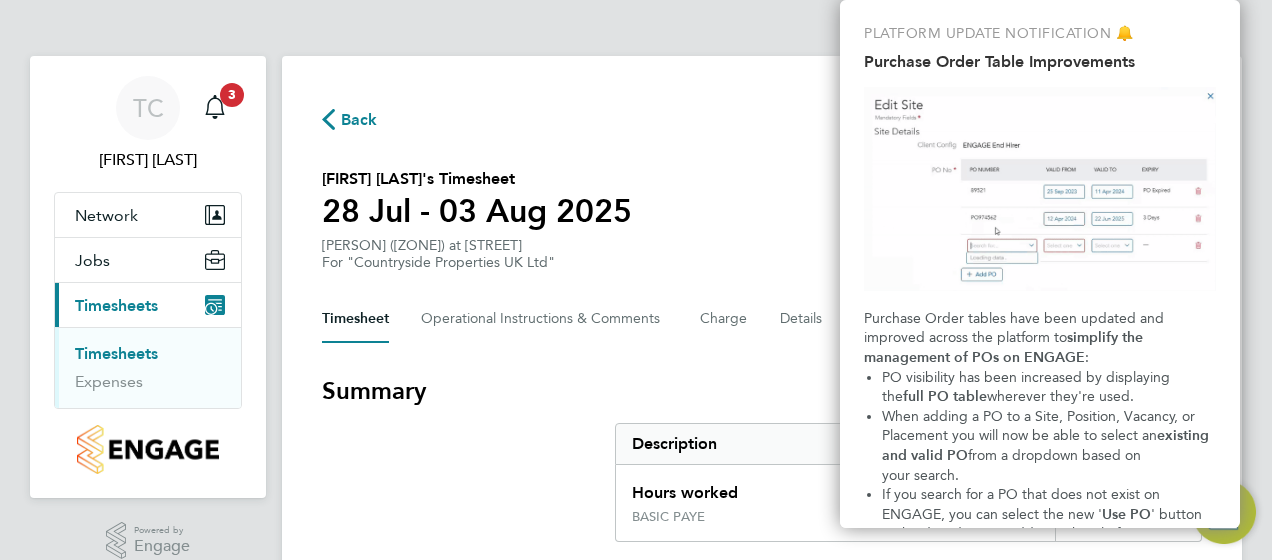 scroll, scrollTop: 162, scrollLeft: 0, axis: vertical 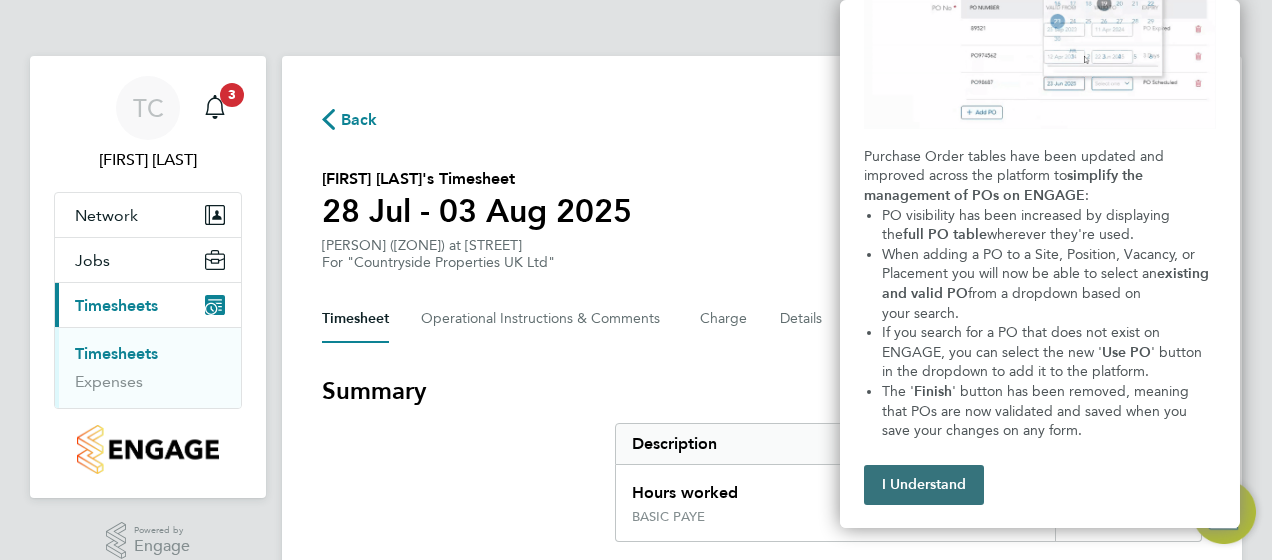click on "I Understand" at bounding box center [924, 485] 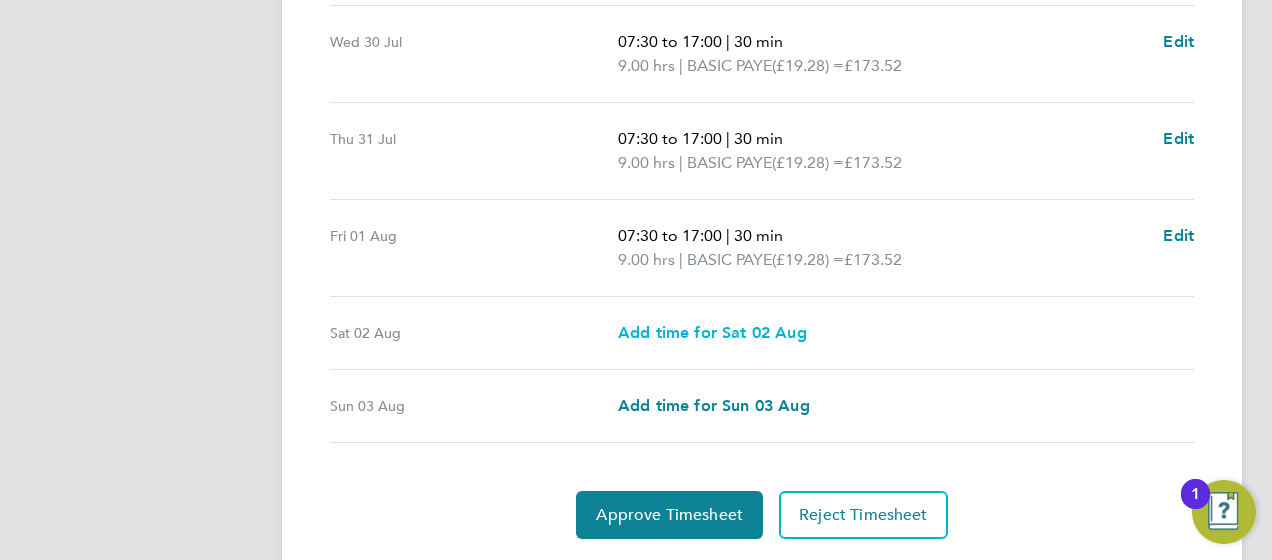 scroll, scrollTop: 881, scrollLeft: 0, axis: vertical 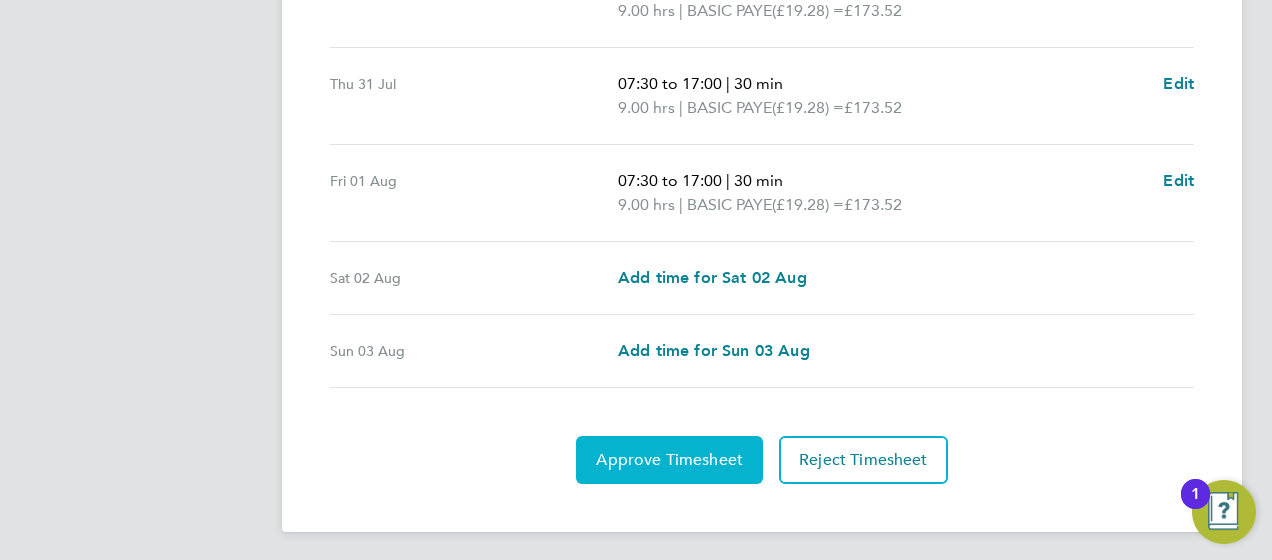 click on "Approve Timesheet" 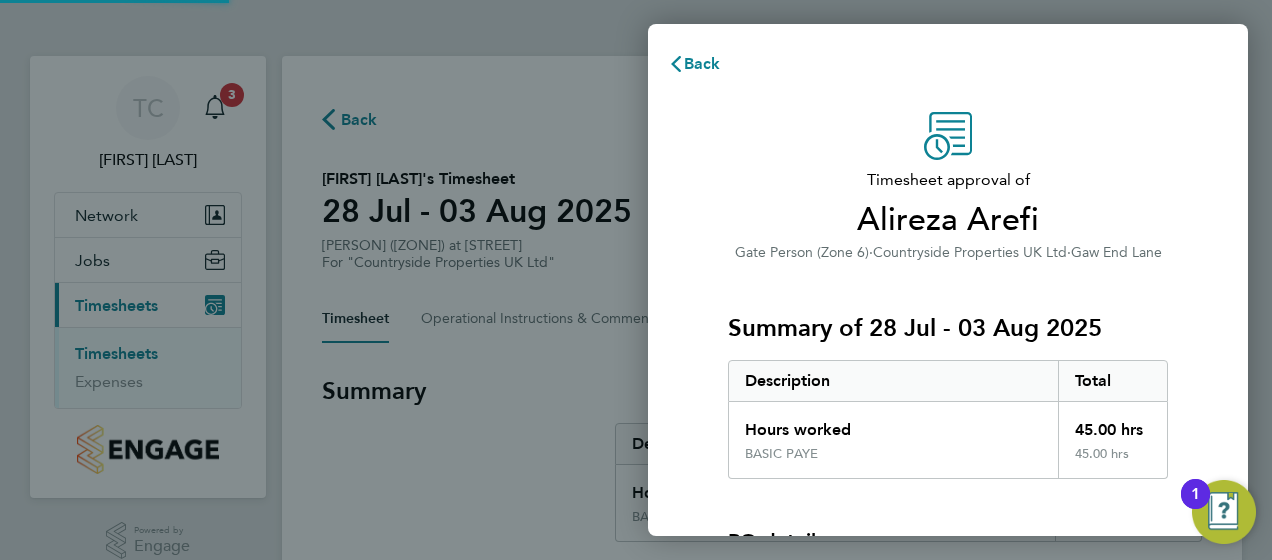 scroll, scrollTop: 0, scrollLeft: 0, axis: both 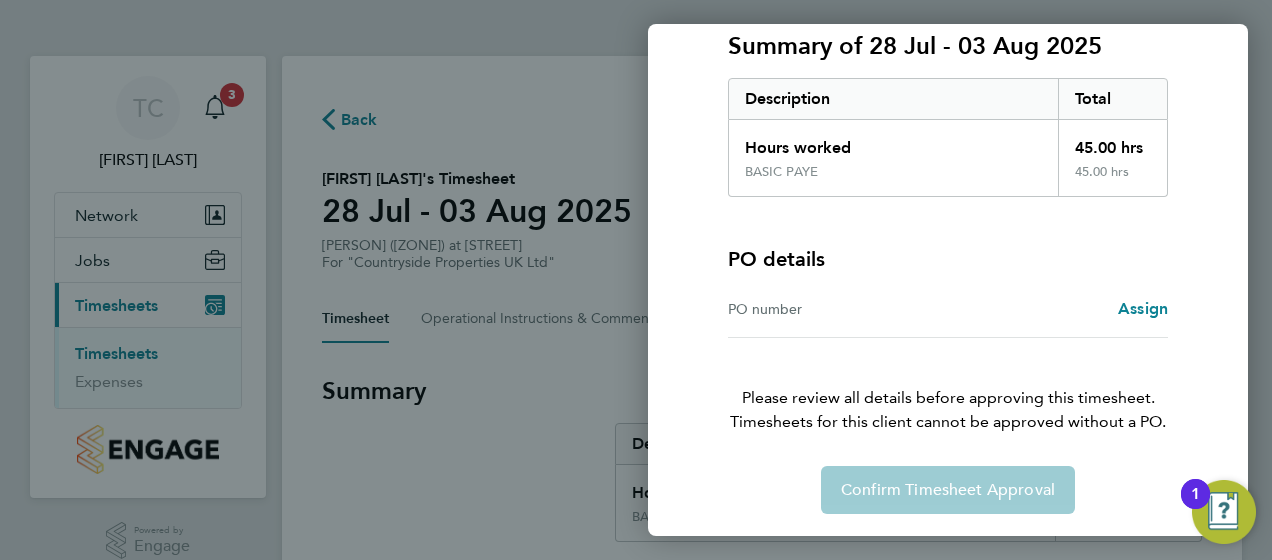 click on "Confirm Timesheet Approval" 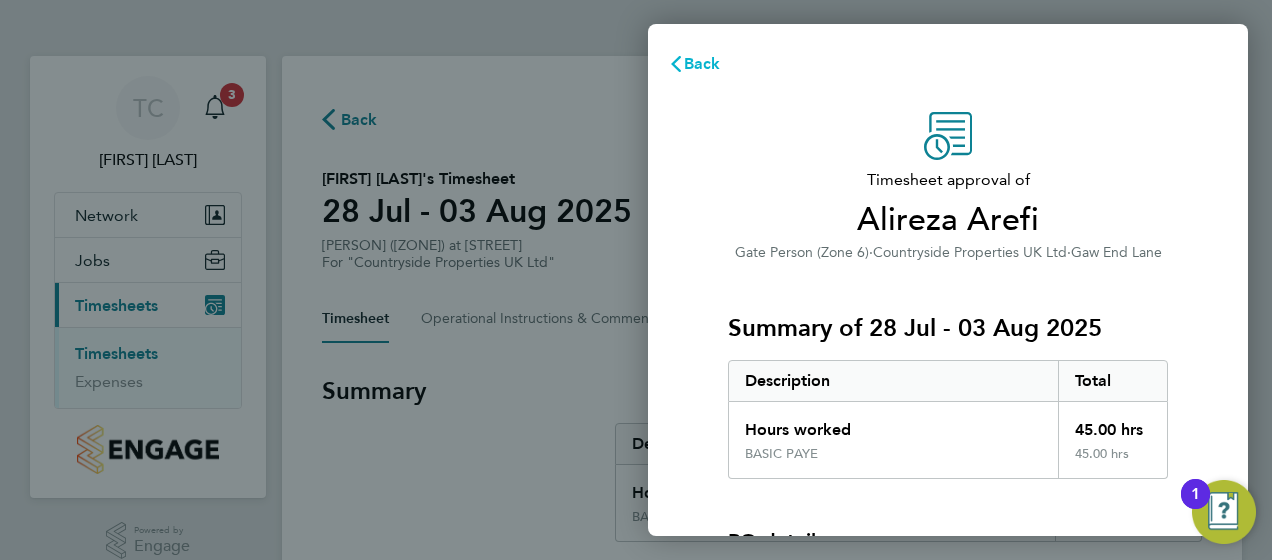 click on "Back" 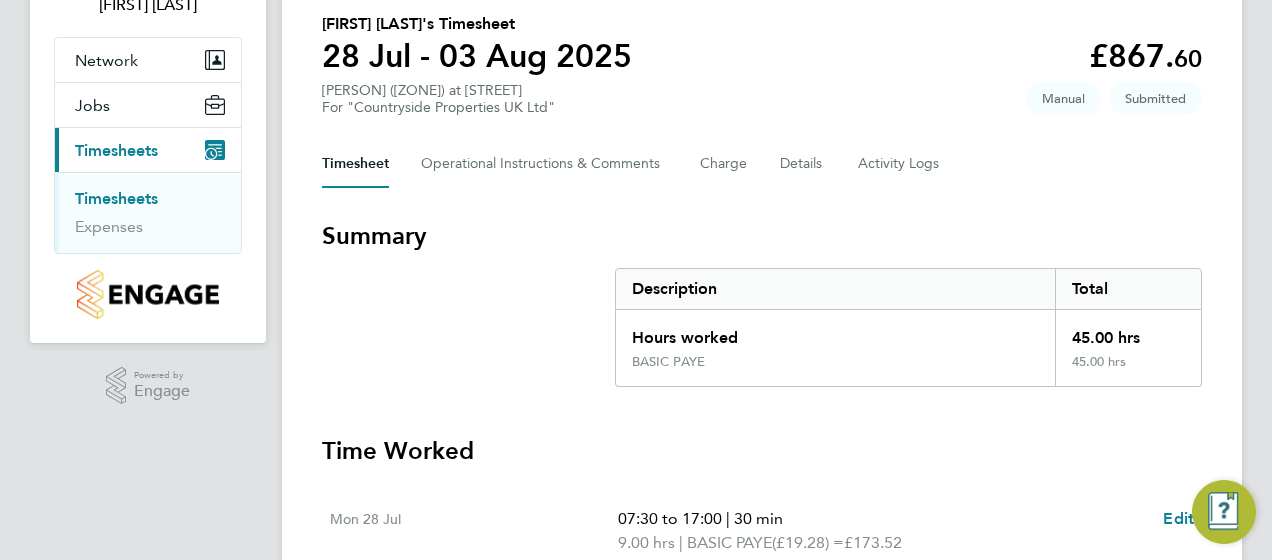 scroll, scrollTop: 881, scrollLeft: 0, axis: vertical 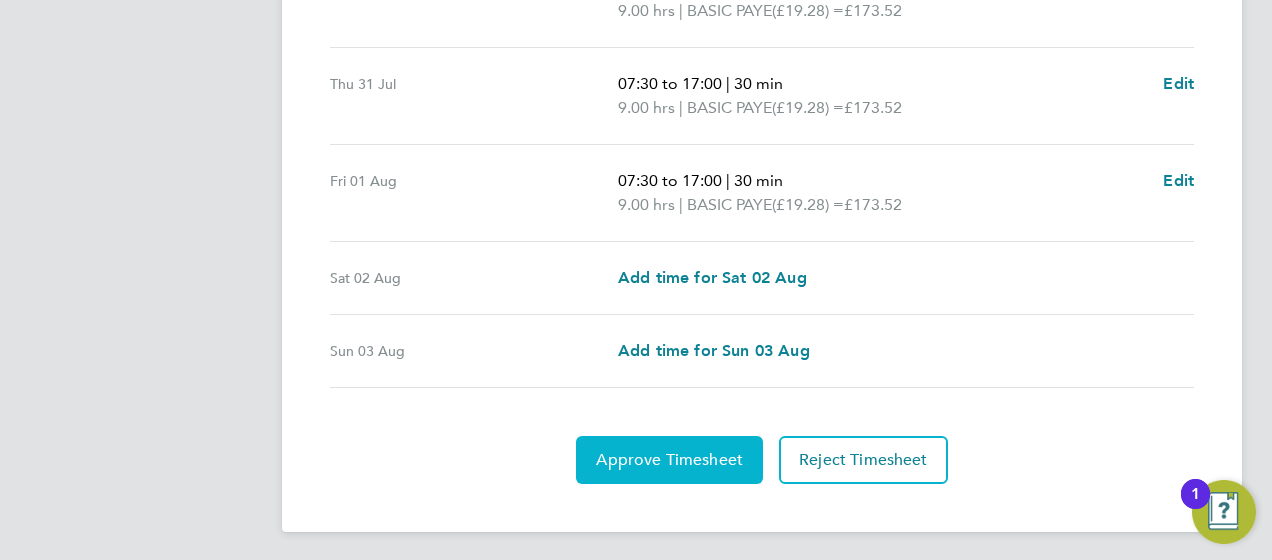 click on "Approve Timesheet" 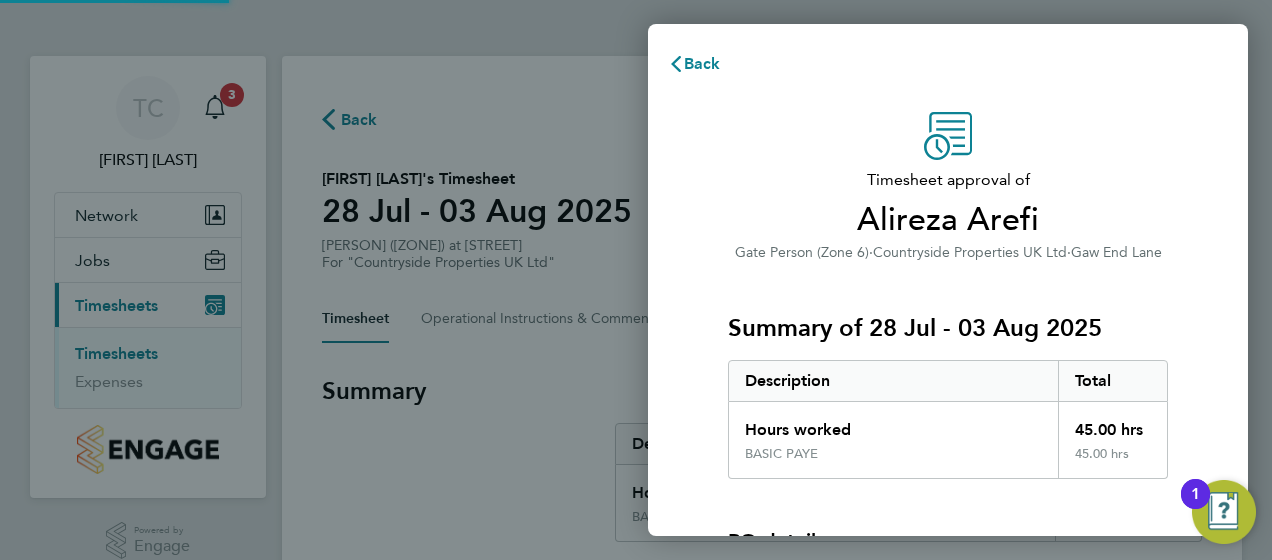 scroll, scrollTop: 0, scrollLeft: 0, axis: both 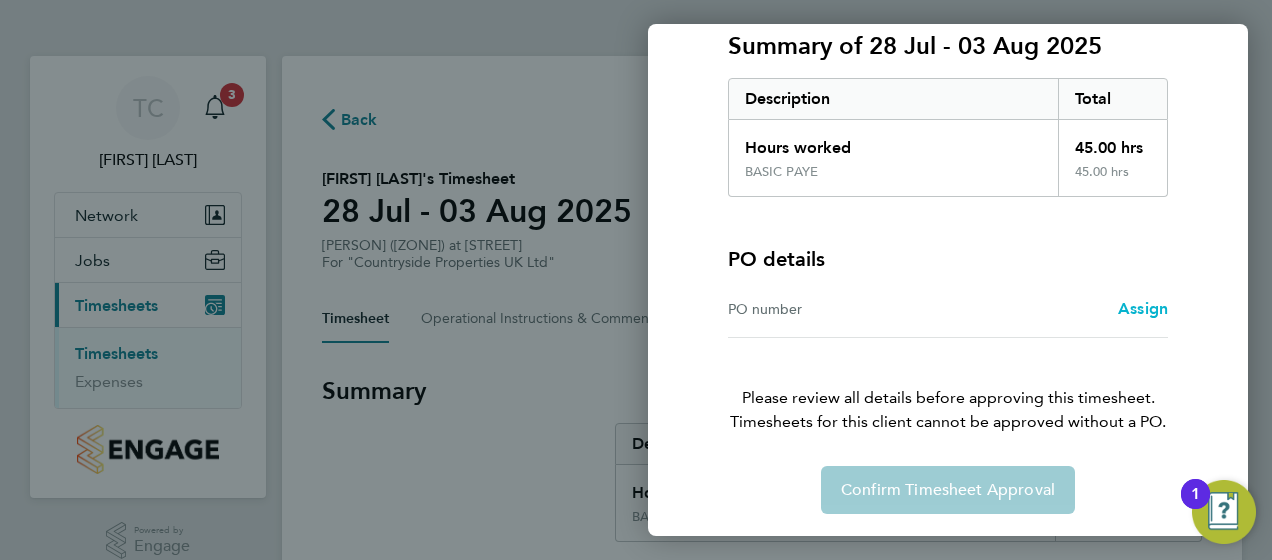 click on "Assign" at bounding box center (1143, 308) 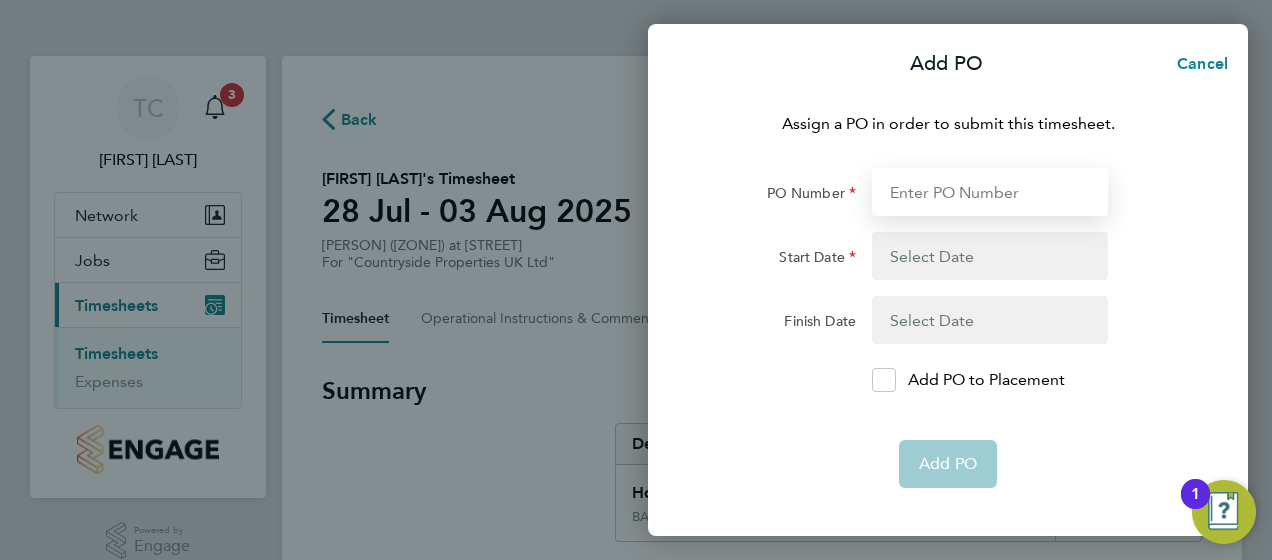 click on "PO Number" at bounding box center (990, 192) 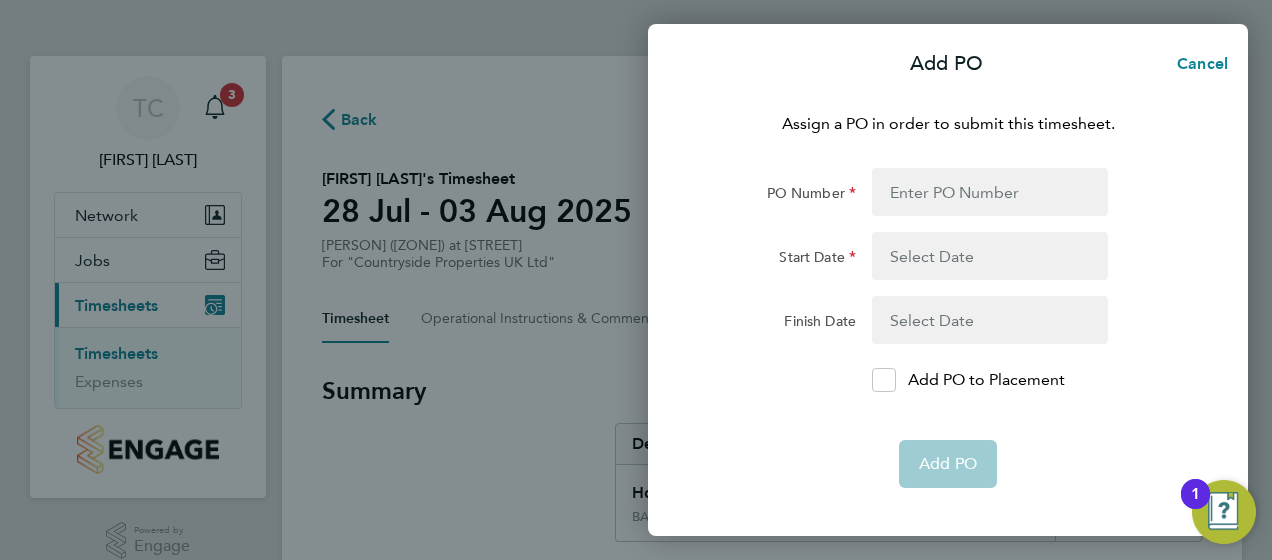 click 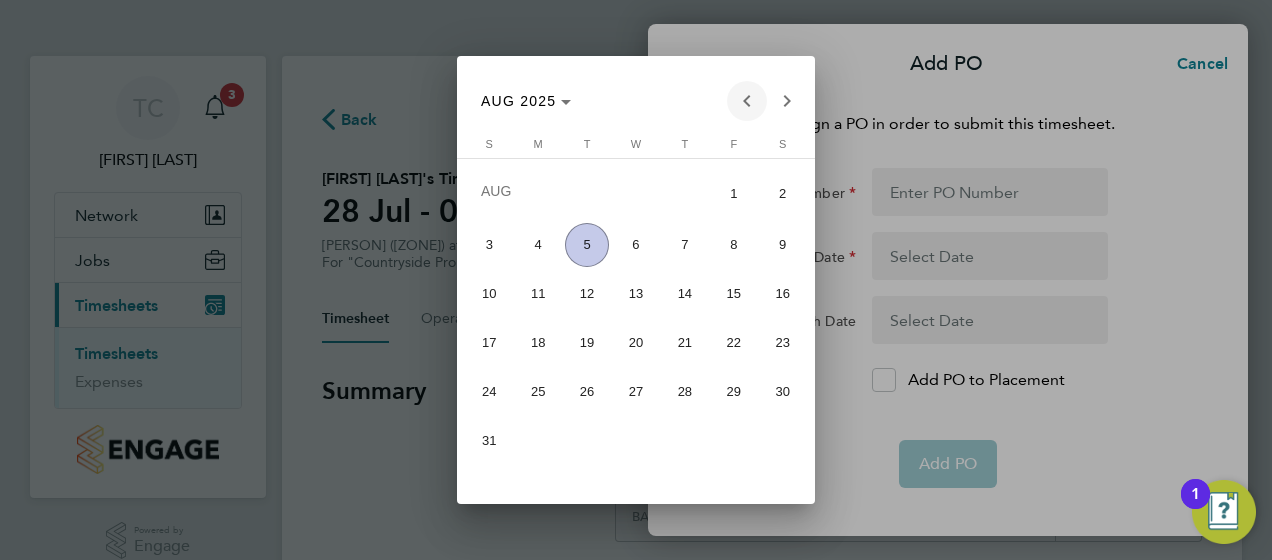 click at bounding box center (747, 101) 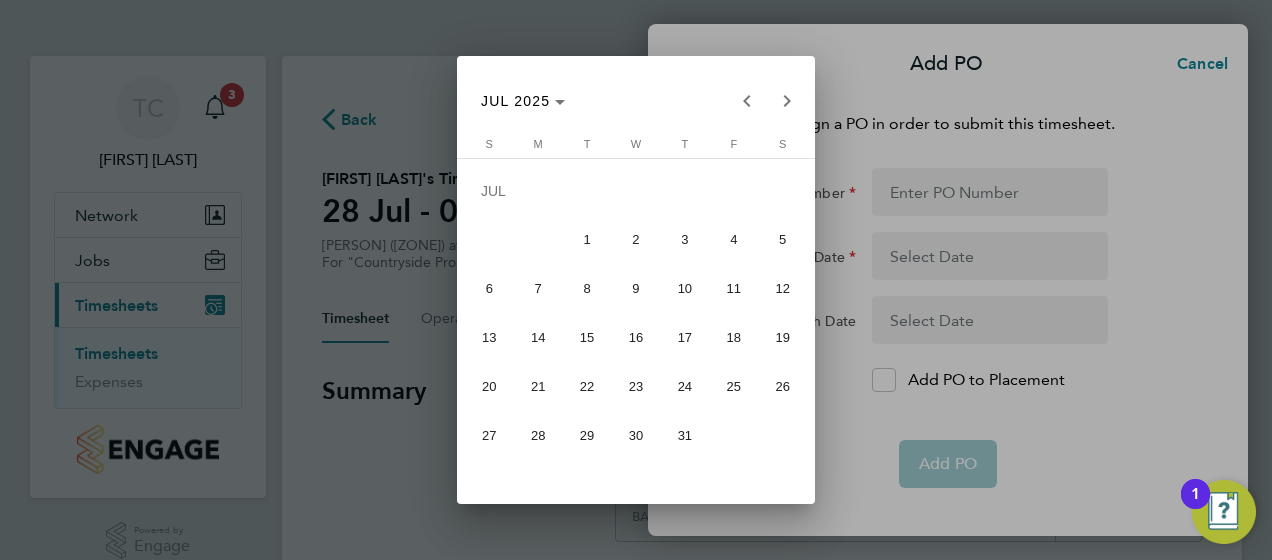 click on "28" at bounding box center (538, 435) 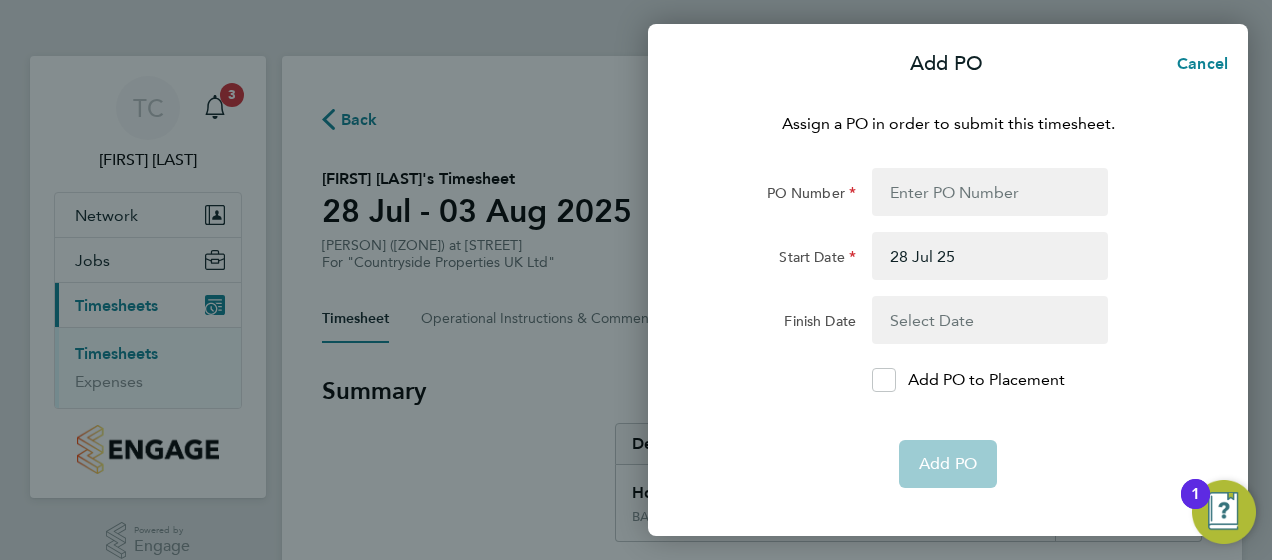 click 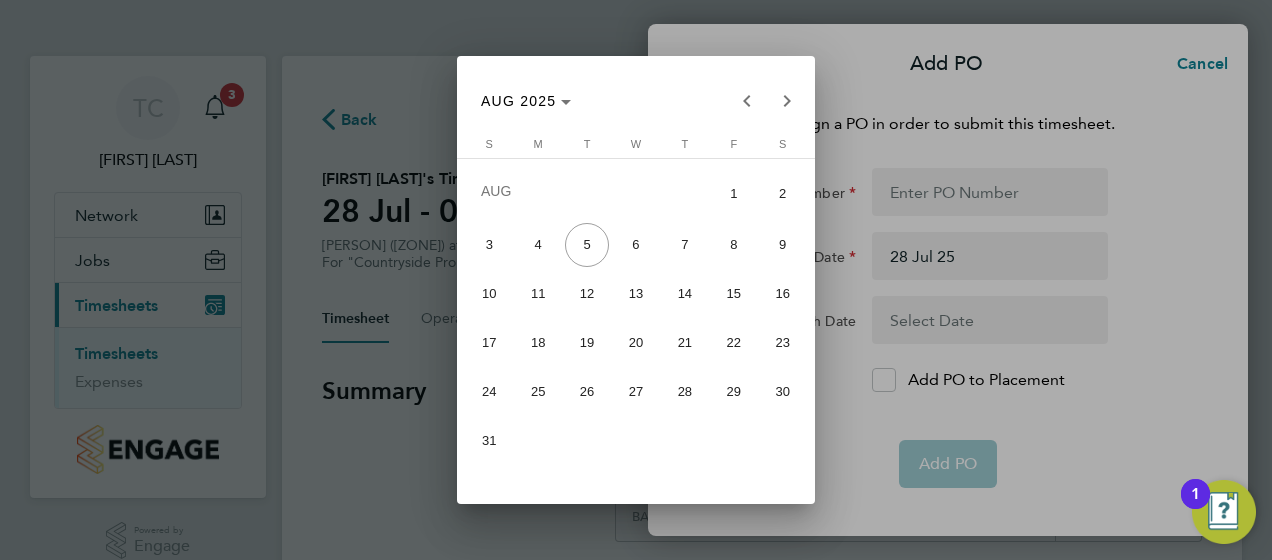 click on "1" at bounding box center [734, 193] 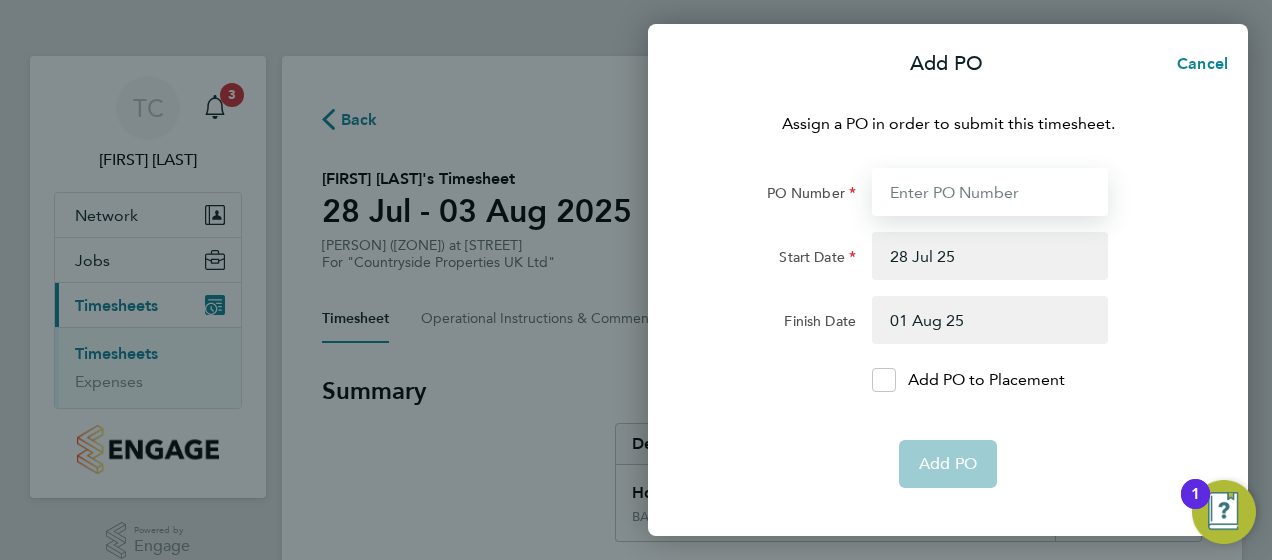 click on "PO Number" at bounding box center [990, 192] 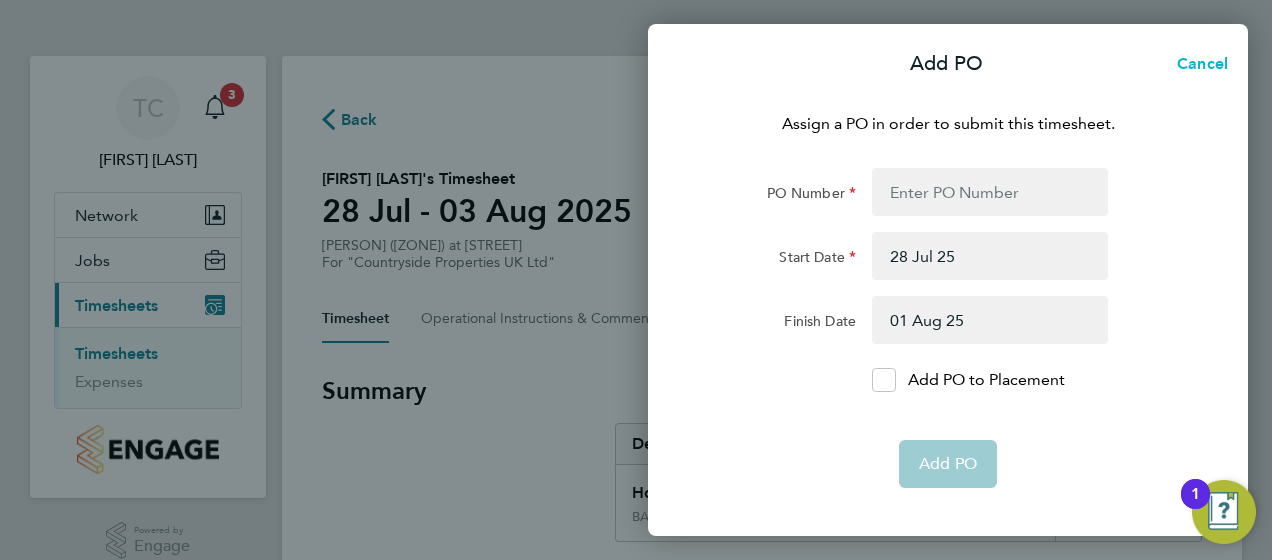 click on "Cancel" 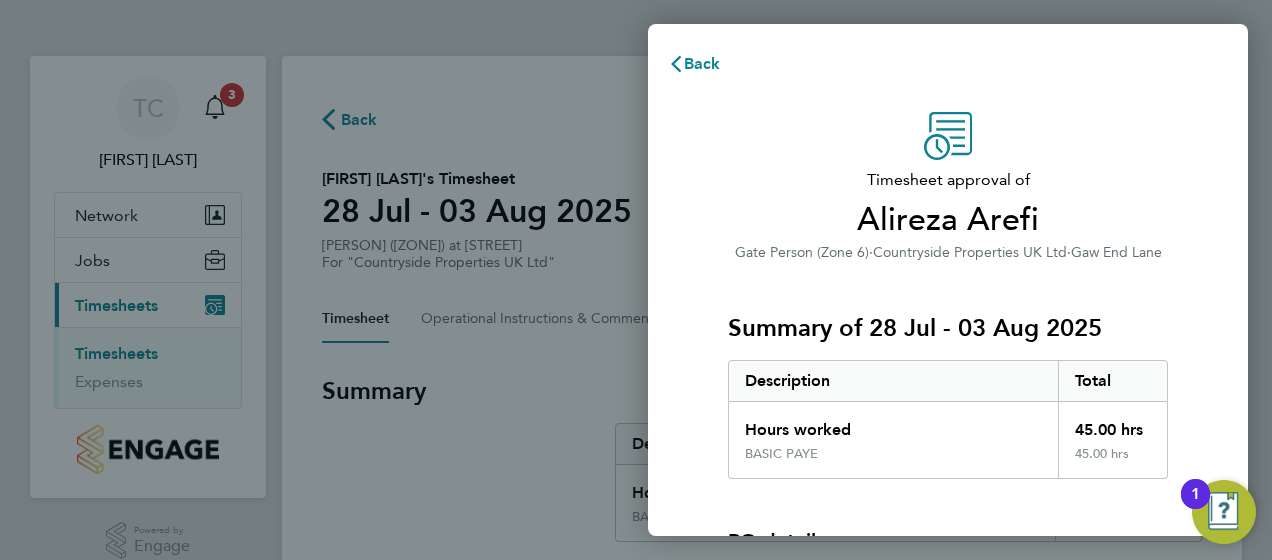 click on "Timesheet approval of [PERSON] ([ZONE]) · Countryside Properties UK Ltd · [STREET] Summary of [DATE] Description Total Hours worked 45.00 hrs BASIC PAYE 45.00 hrs PO details PO number Assign Please review all details before approving this timesheet. Timesheets for this client cannot be approved without a PO. Confirm Timesheet Approval" 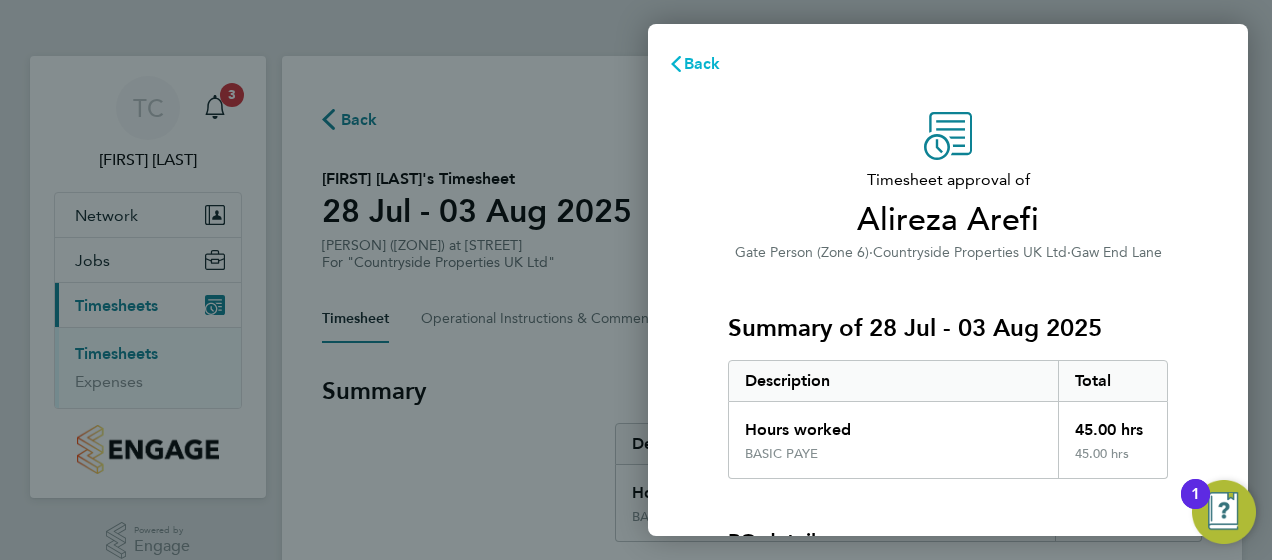 click on "Back" 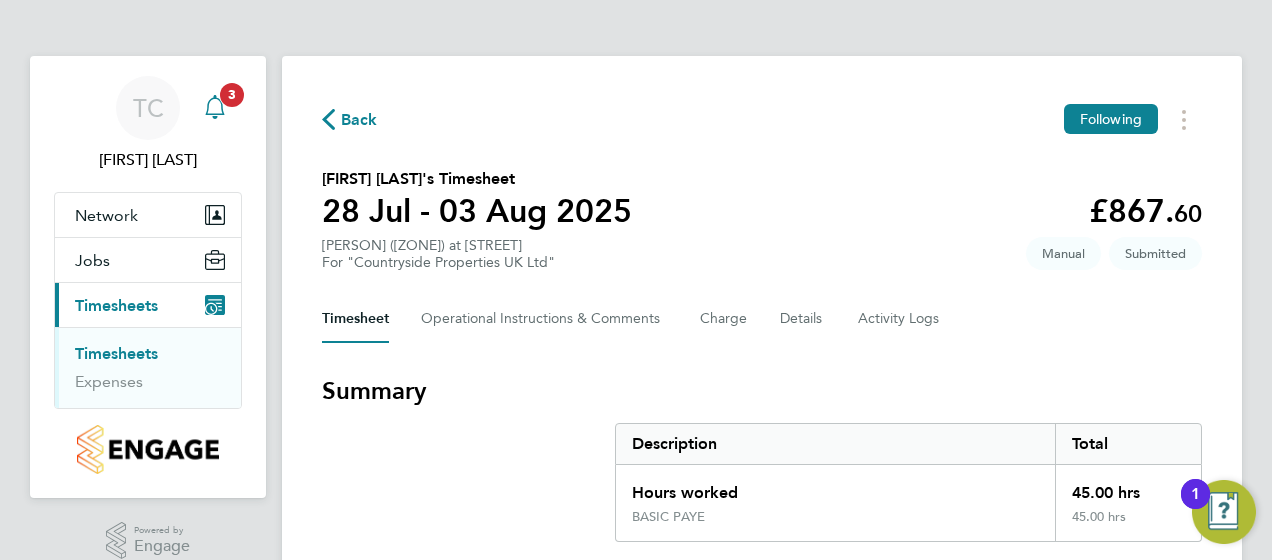 click on "3" at bounding box center [232, 95] 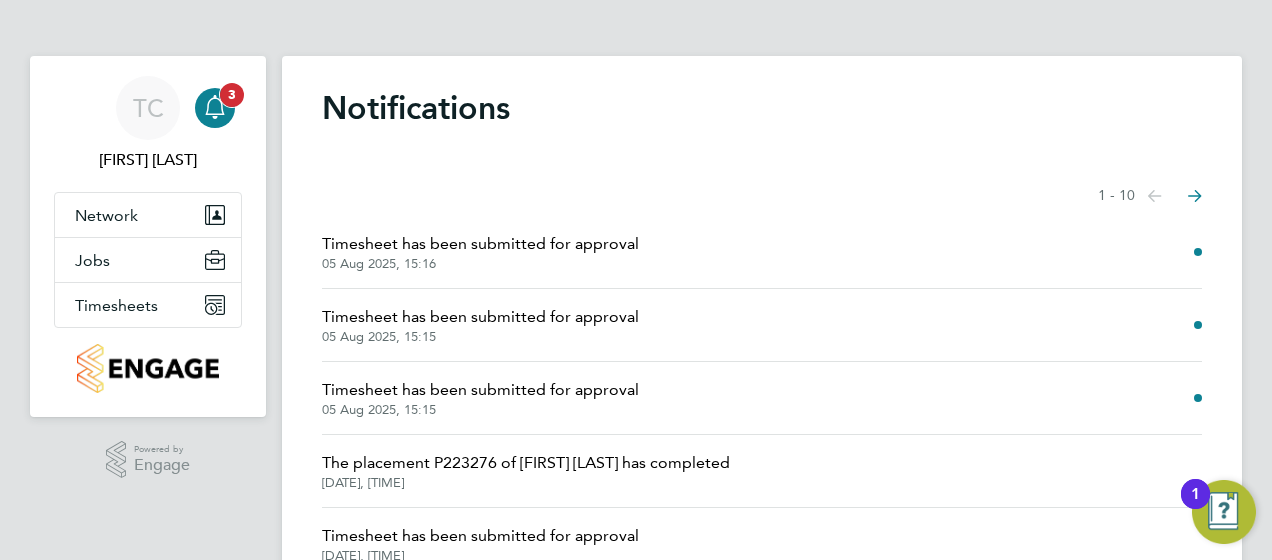 click 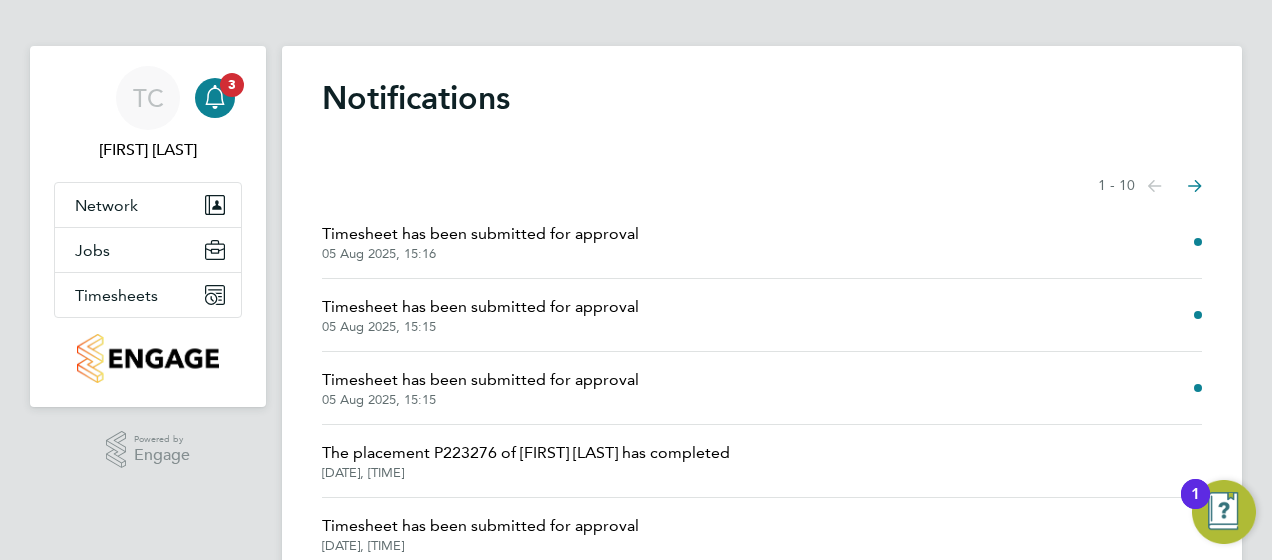 scroll, scrollTop: 0, scrollLeft: 0, axis: both 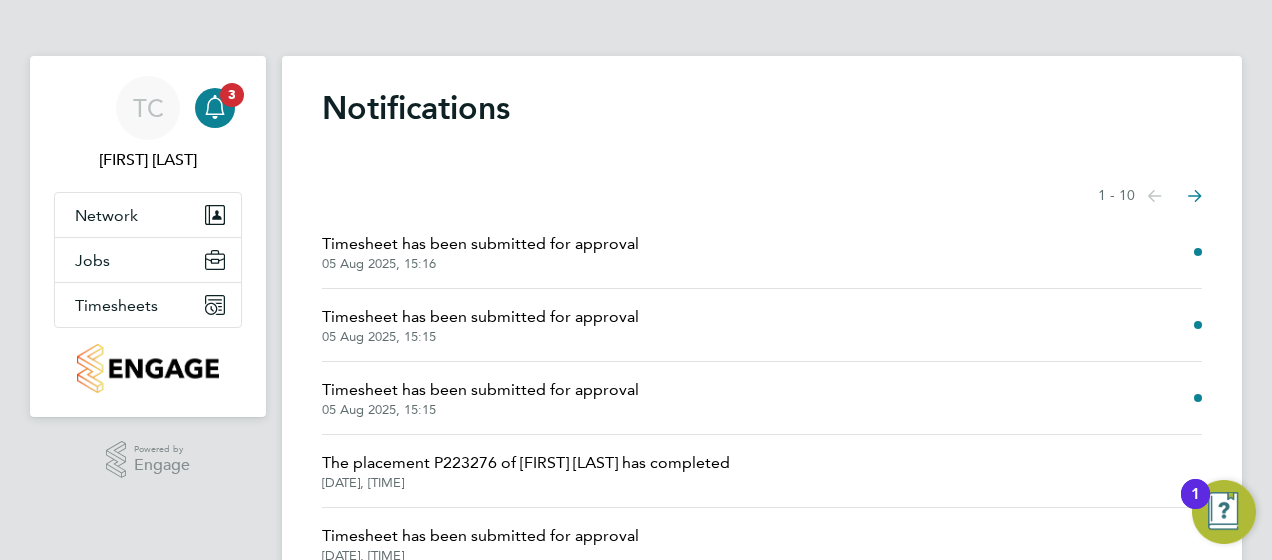 click 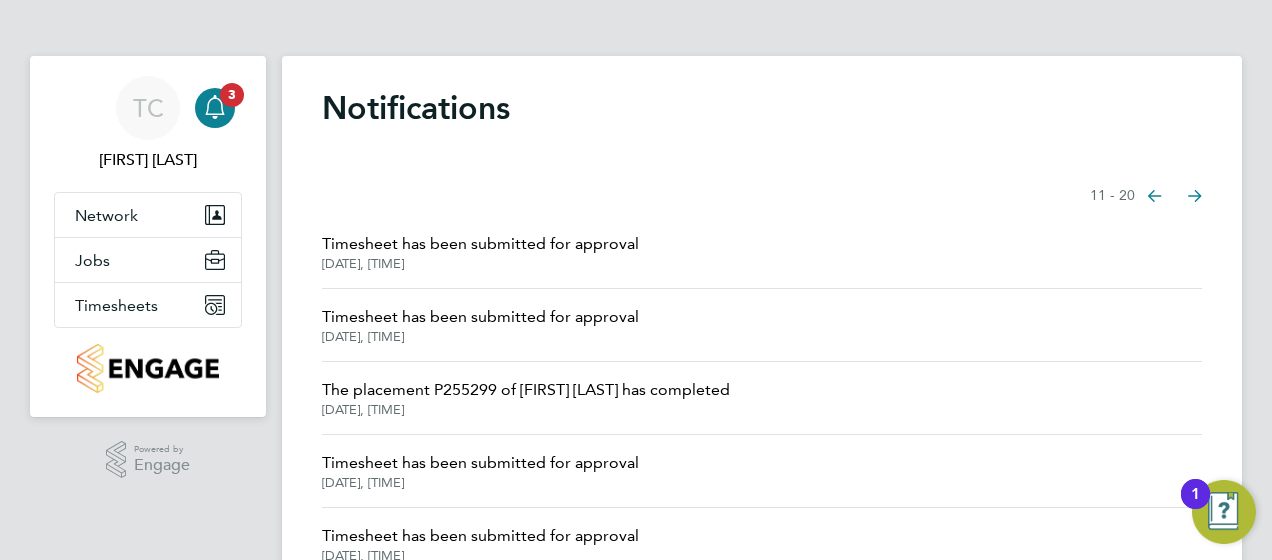 drag, startPoint x: 1151, startPoint y: 194, endPoint x: 1034, endPoint y: 176, distance: 118.37652 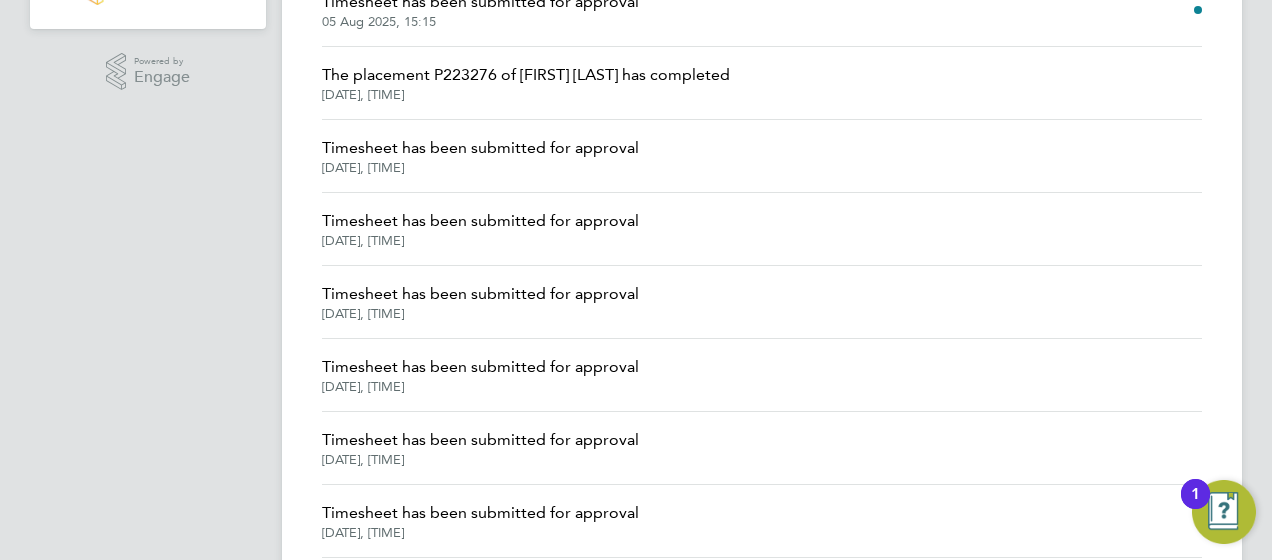 scroll, scrollTop: 454, scrollLeft: 0, axis: vertical 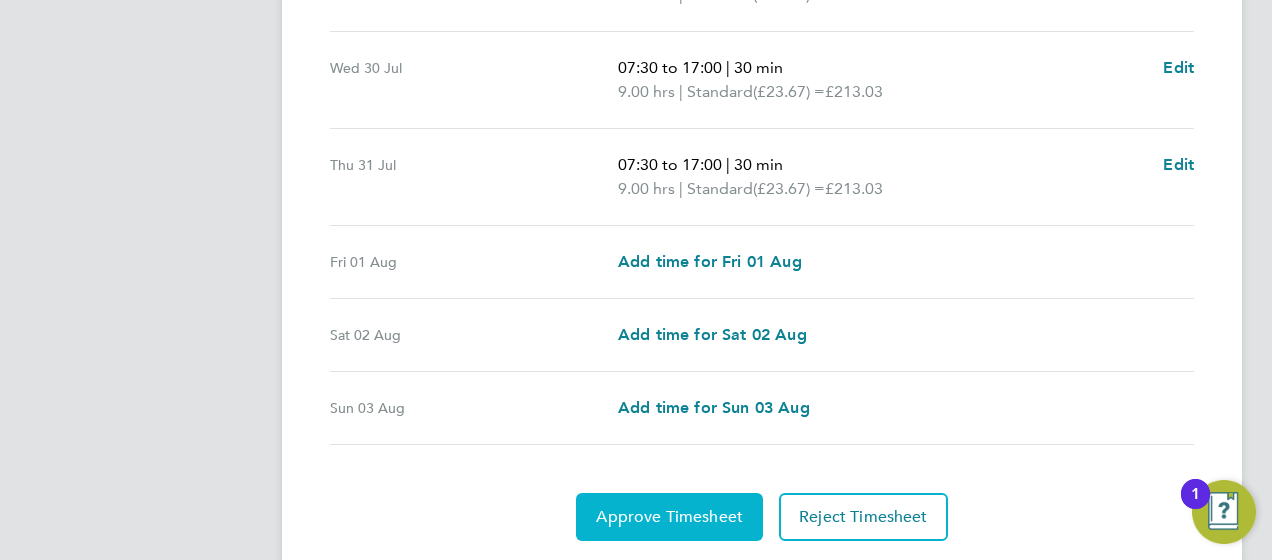 click on "Approve Timesheet" 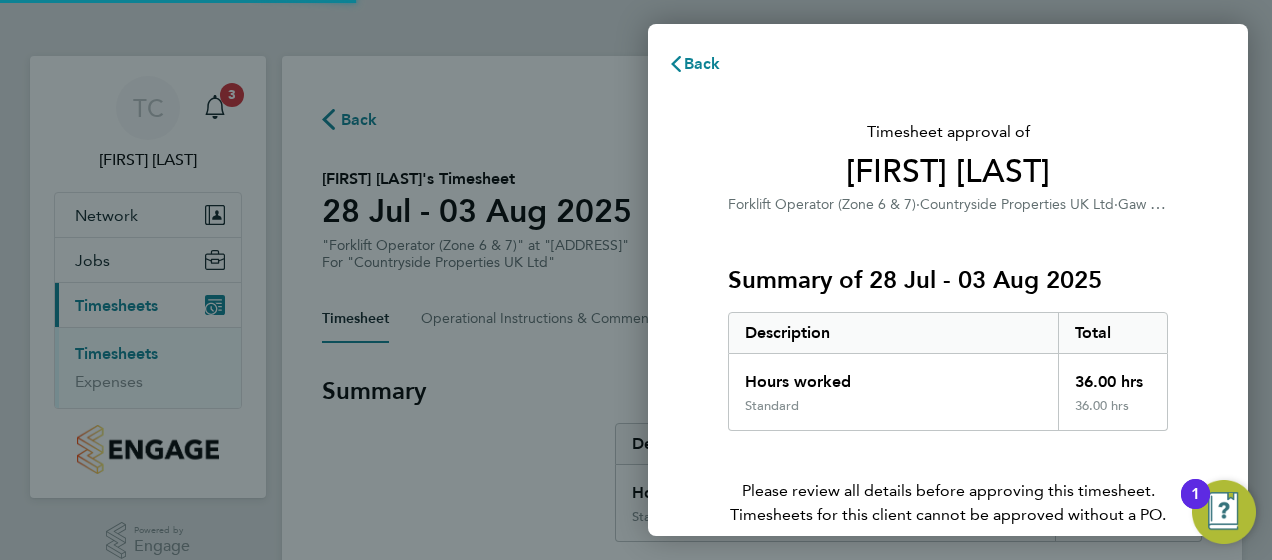 scroll, scrollTop: 0, scrollLeft: 0, axis: both 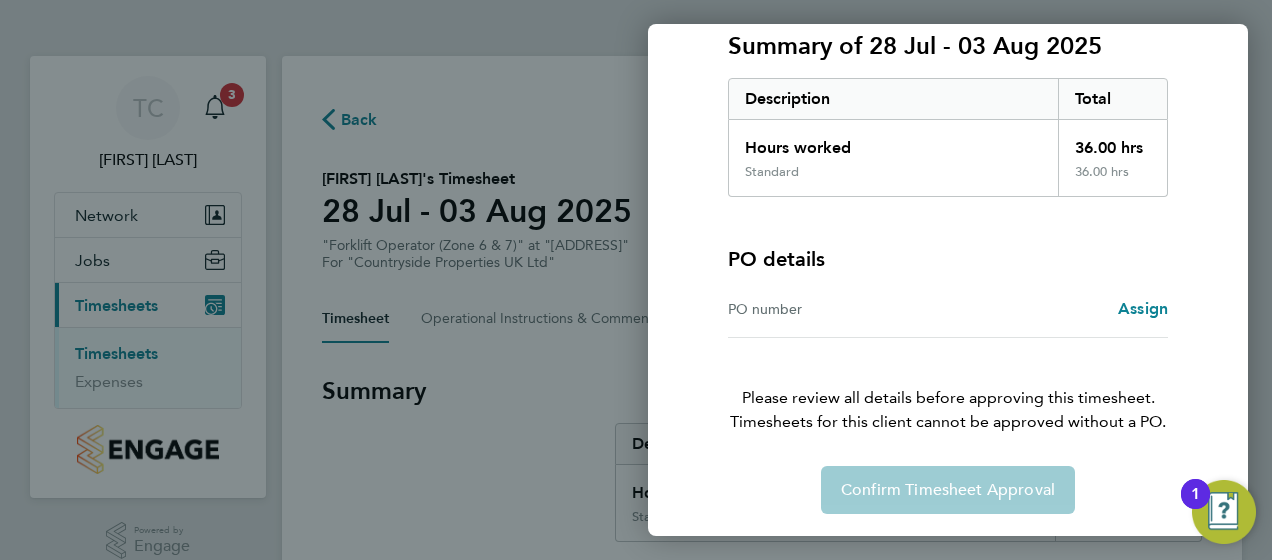 click on "Confirm Timesheet Approval" 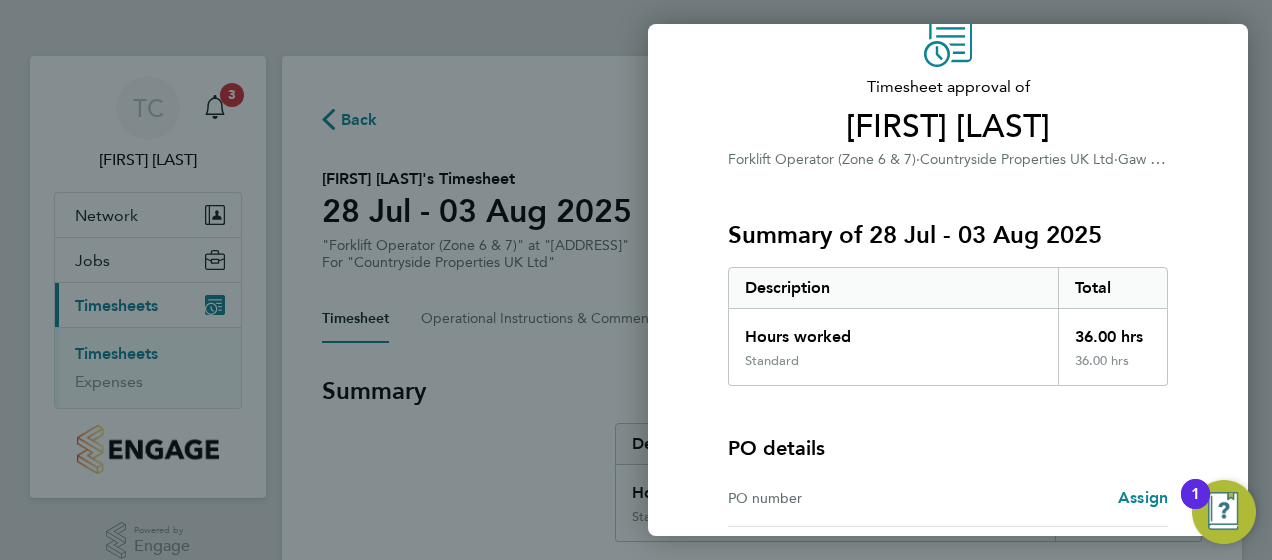scroll, scrollTop: 282, scrollLeft: 0, axis: vertical 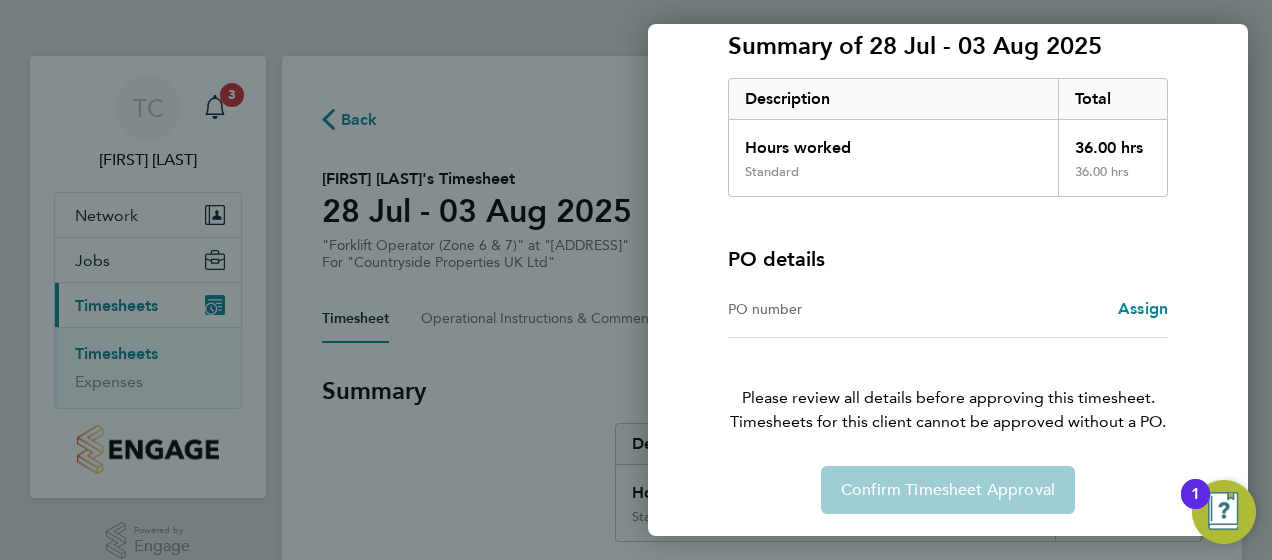 click on "PO number" at bounding box center [838, 309] 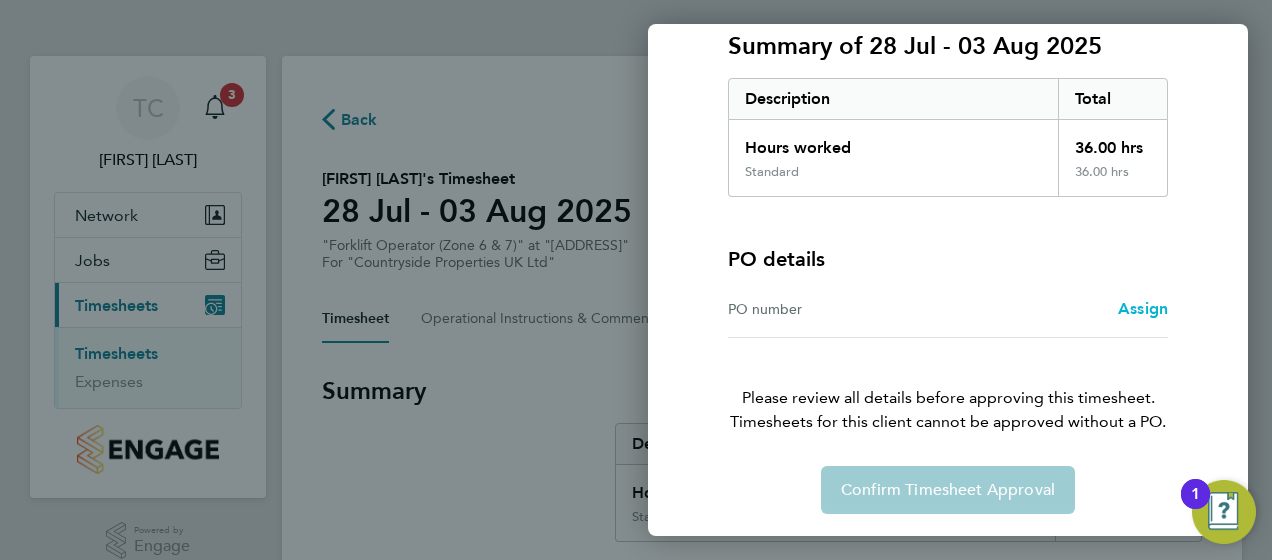 click on "Assign" at bounding box center [1143, 308] 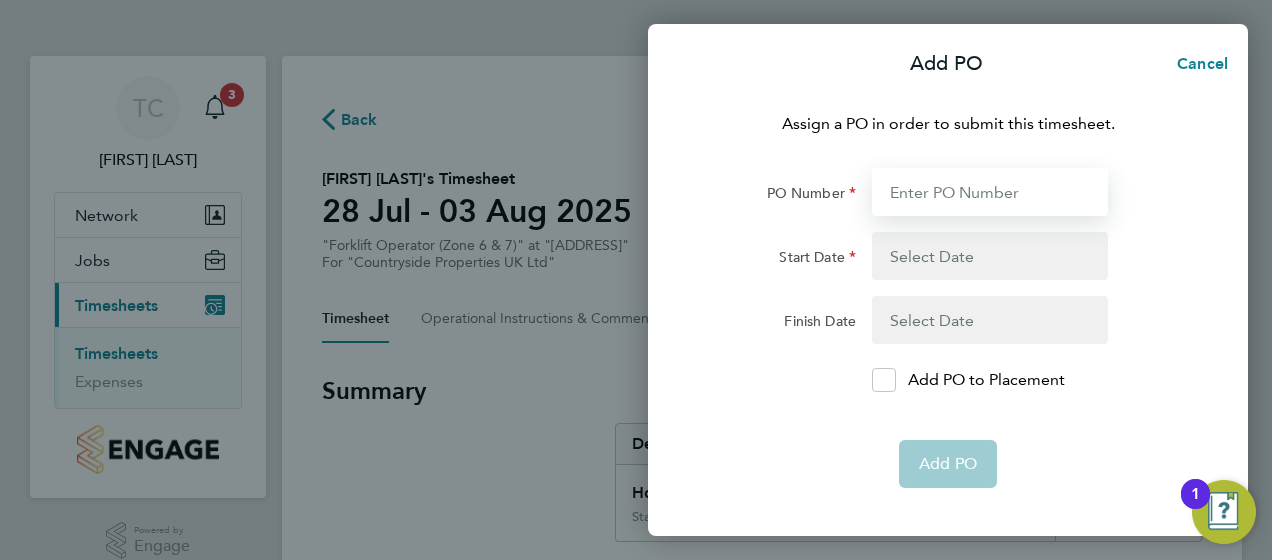 click on "PO Number" at bounding box center [990, 192] 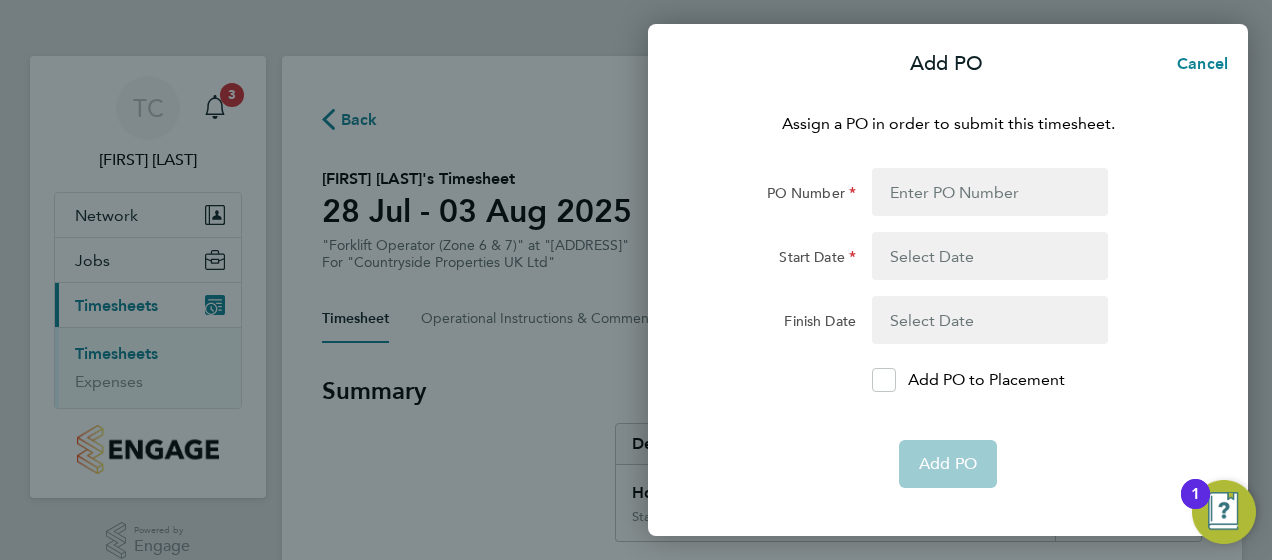 click 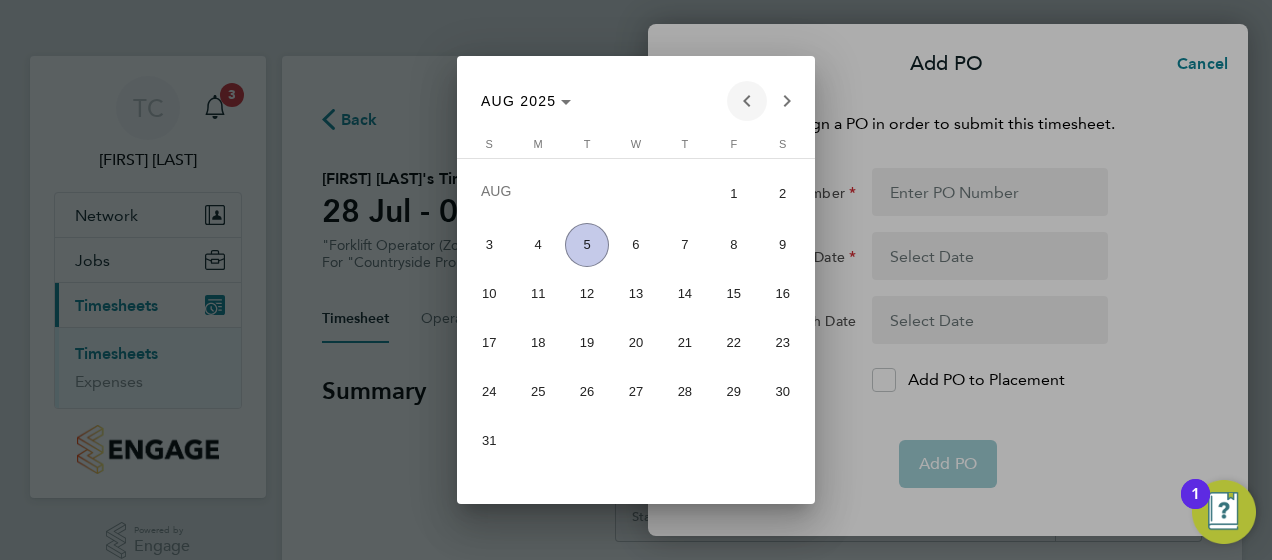 click at bounding box center [747, 101] 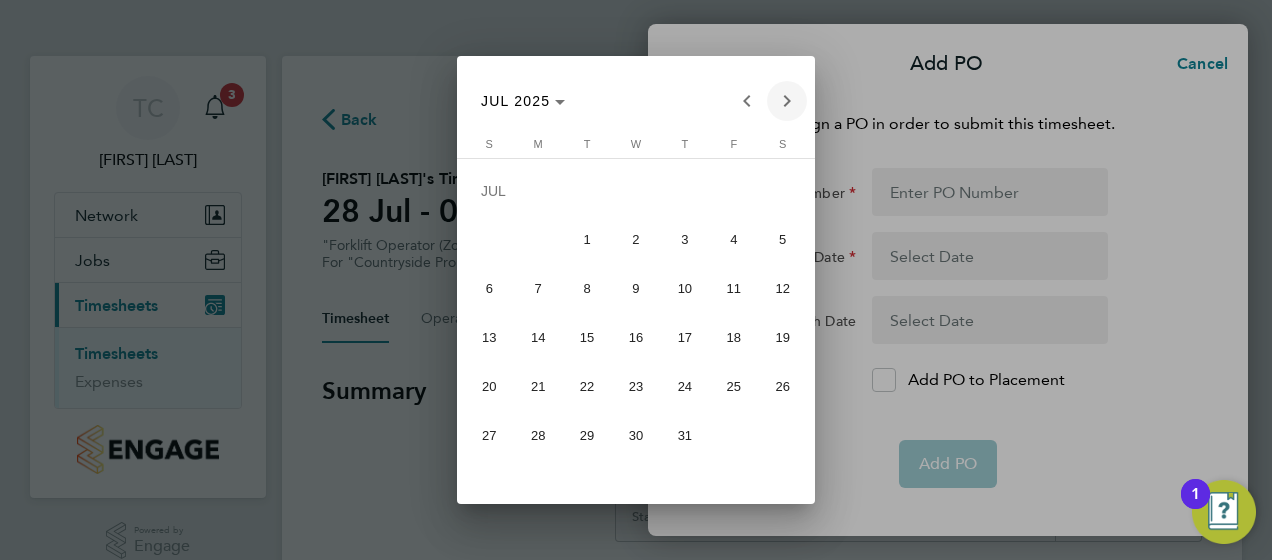click at bounding box center [787, 101] 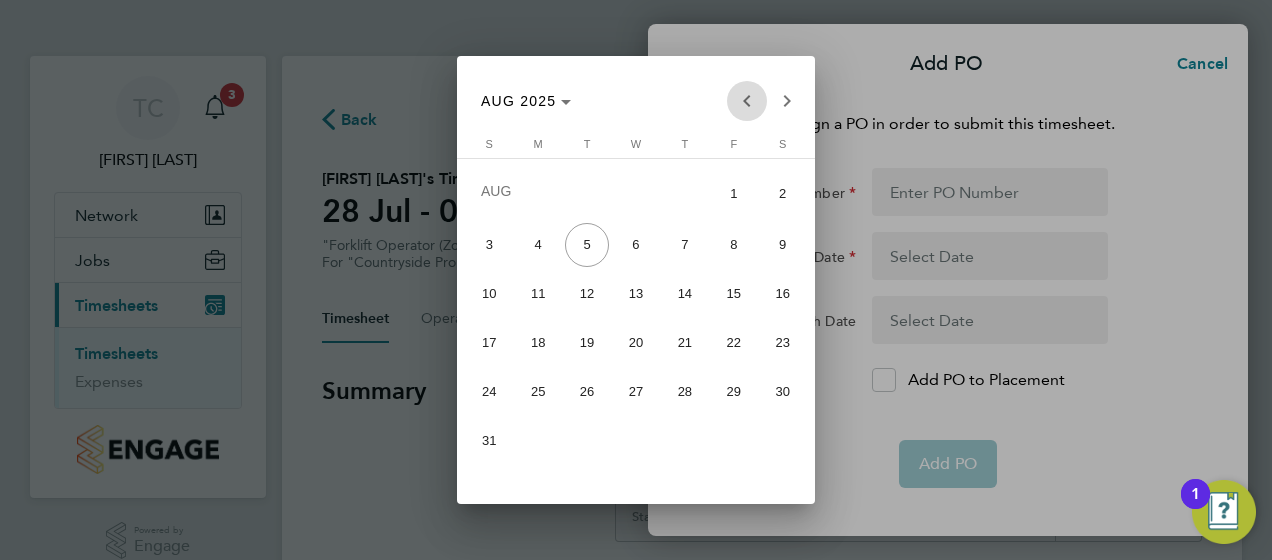 click at bounding box center [747, 101] 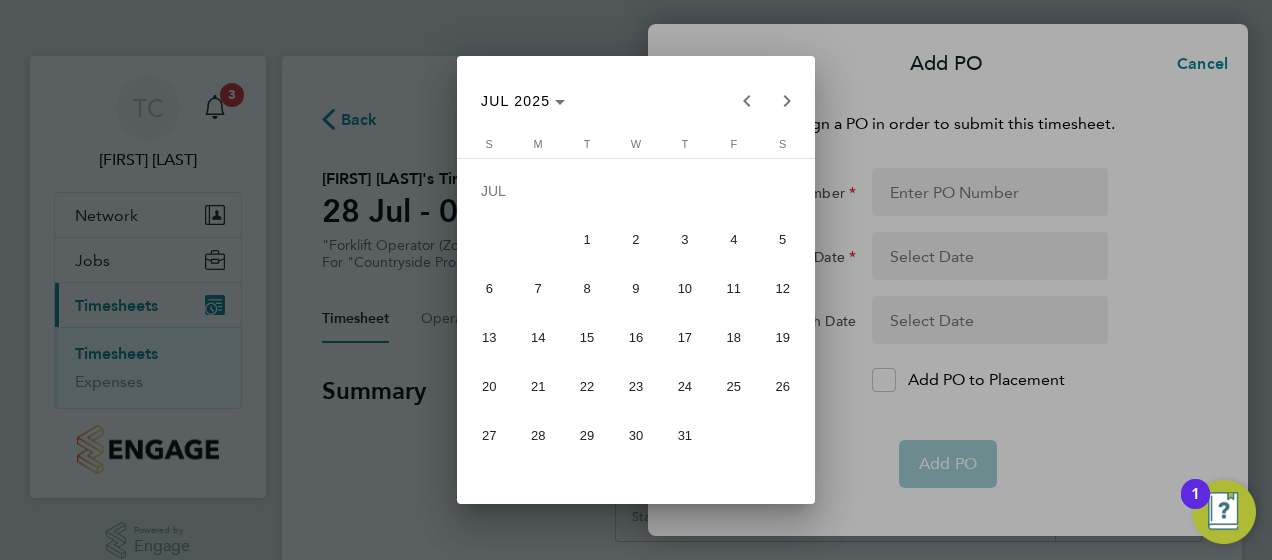 click on "28" at bounding box center [538, 435] 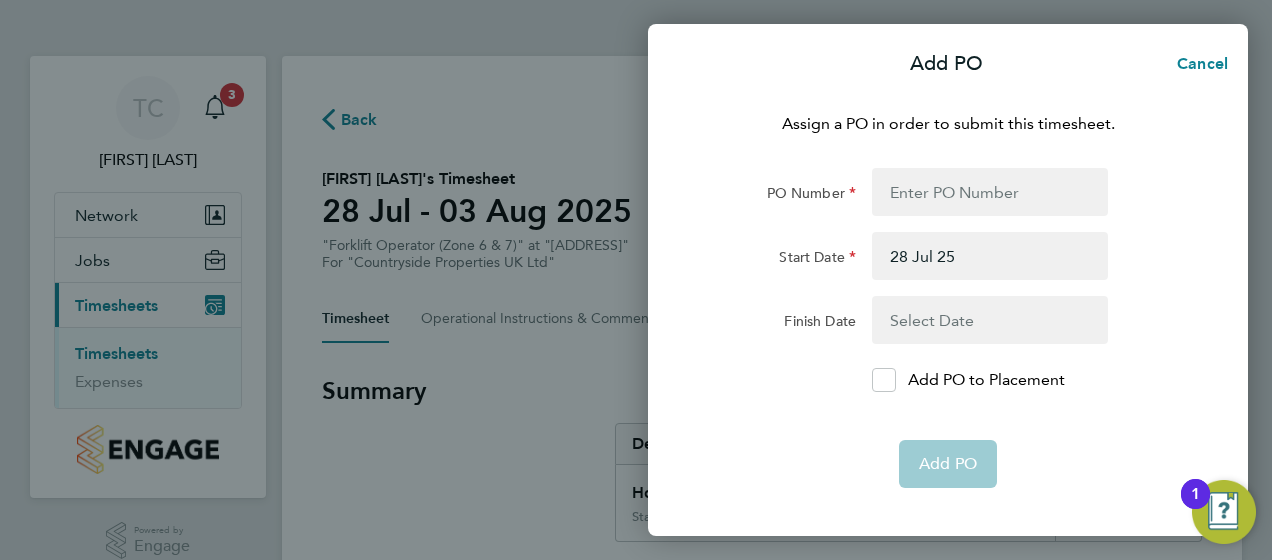 click 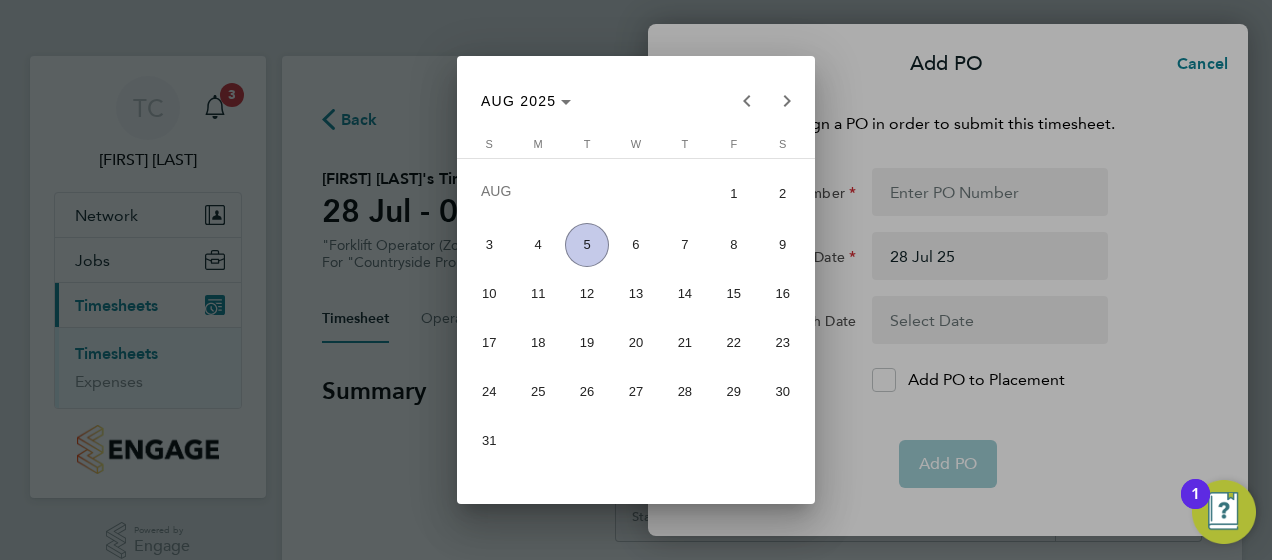 click on "1" at bounding box center (734, 193) 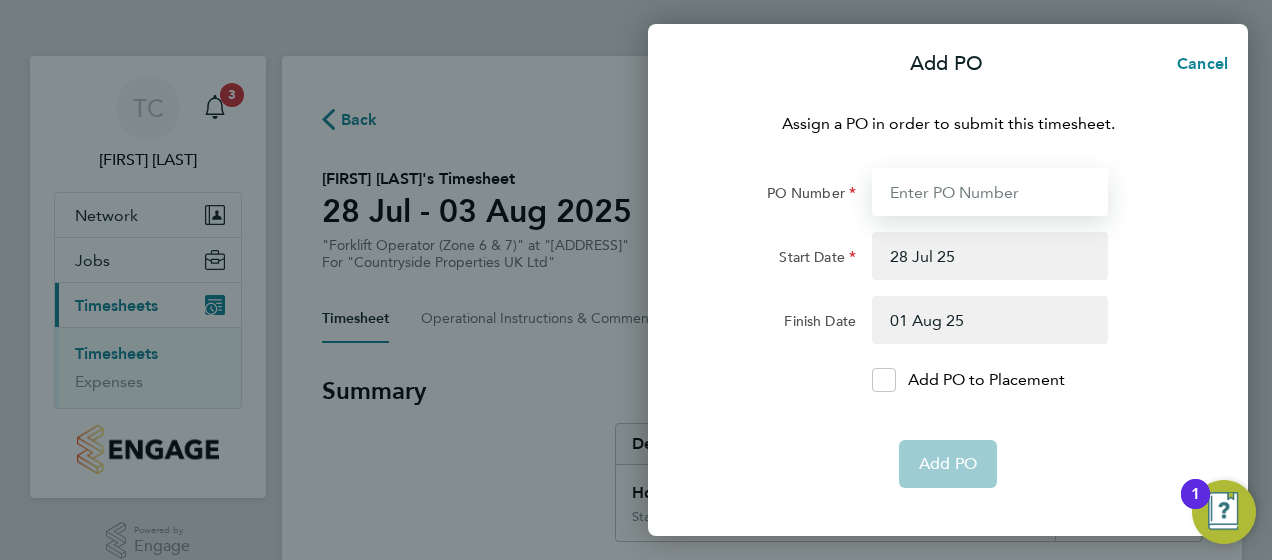 click on "PO Number" at bounding box center (990, 192) 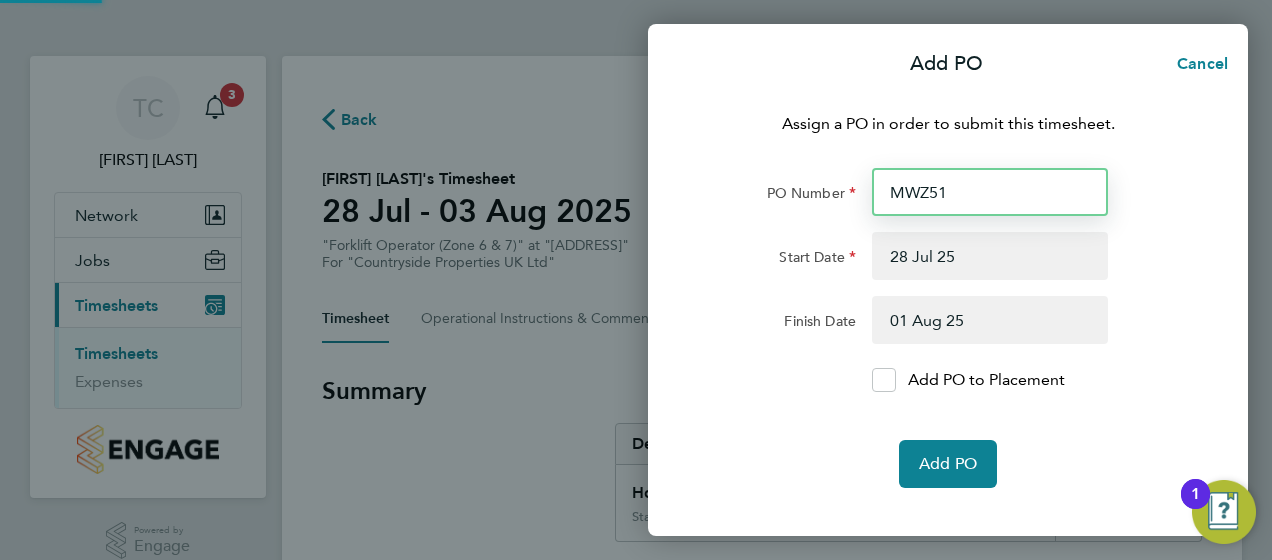 type on "MWZ513" 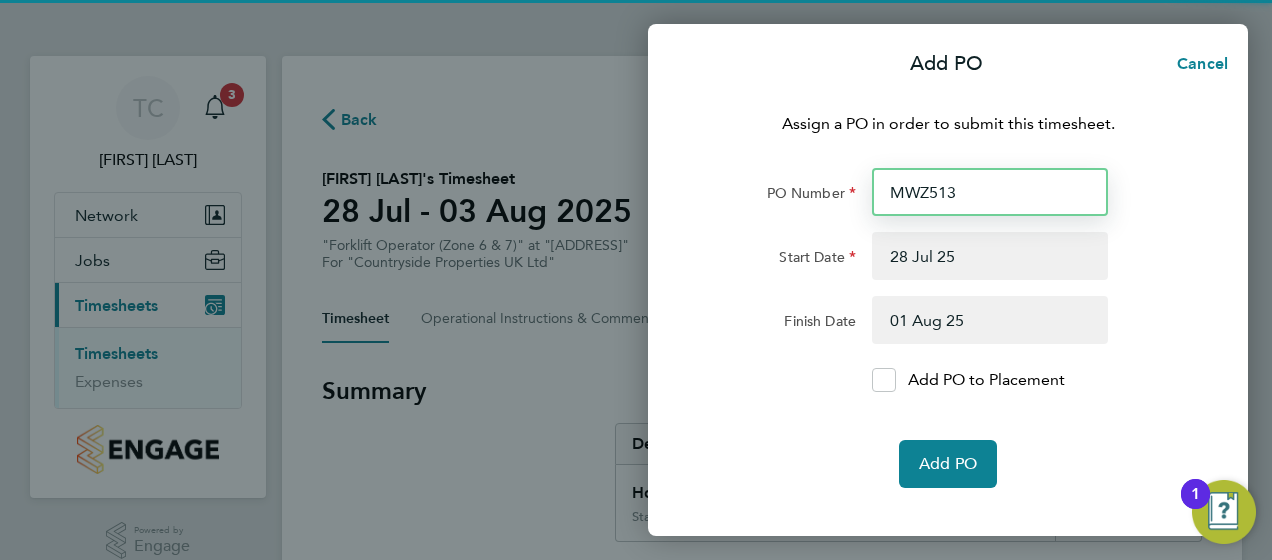 type on "12 May 25" 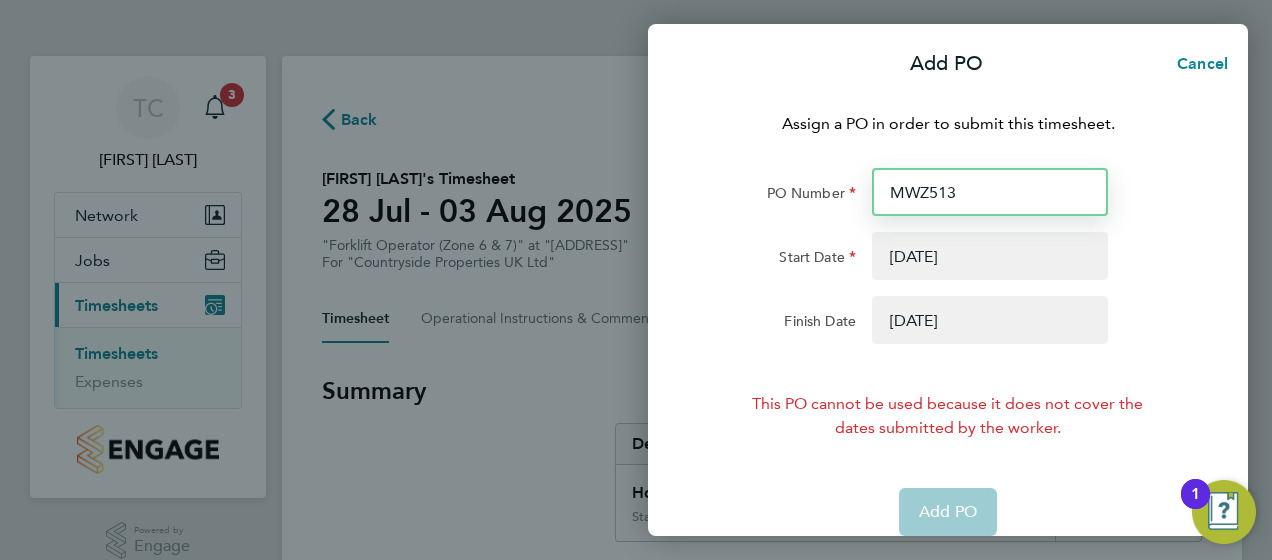 type on "MWZ513" 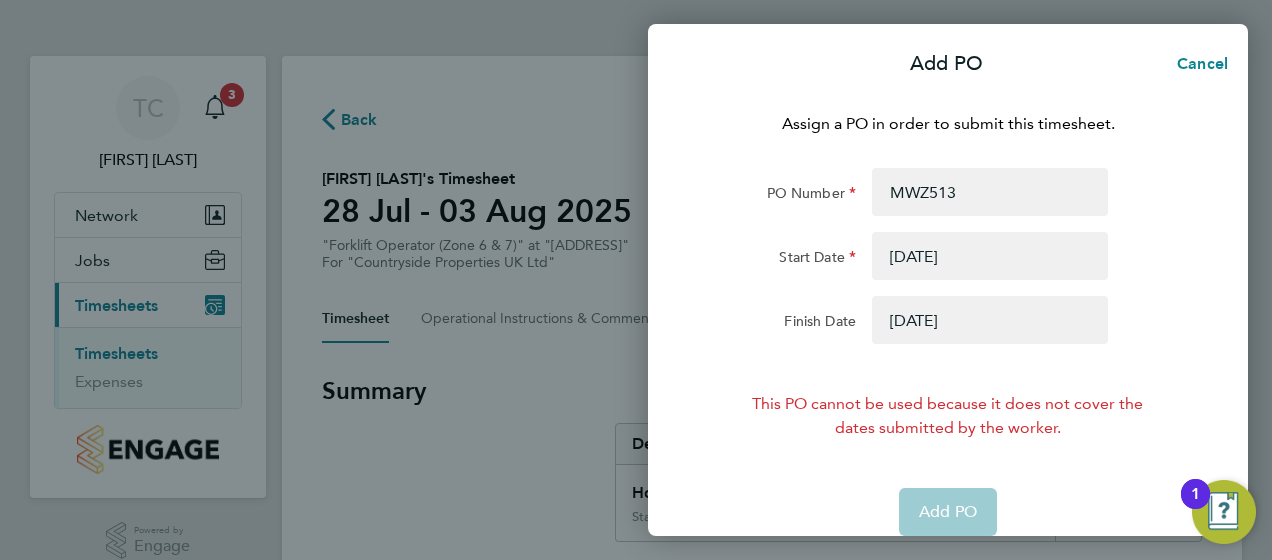 click 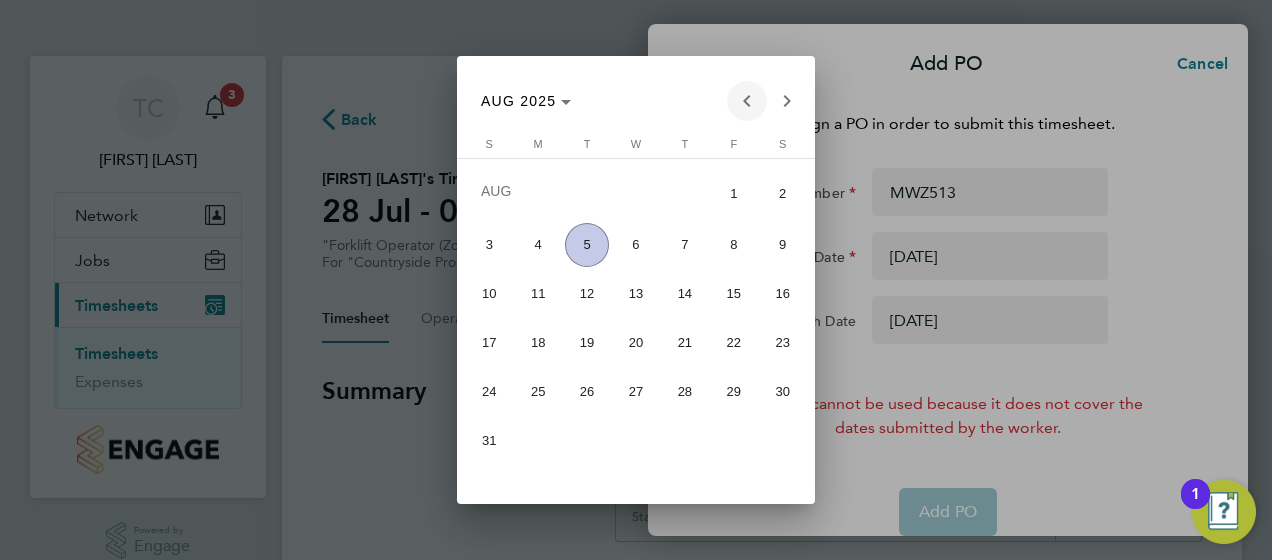 click at bounding box center [747, 101] 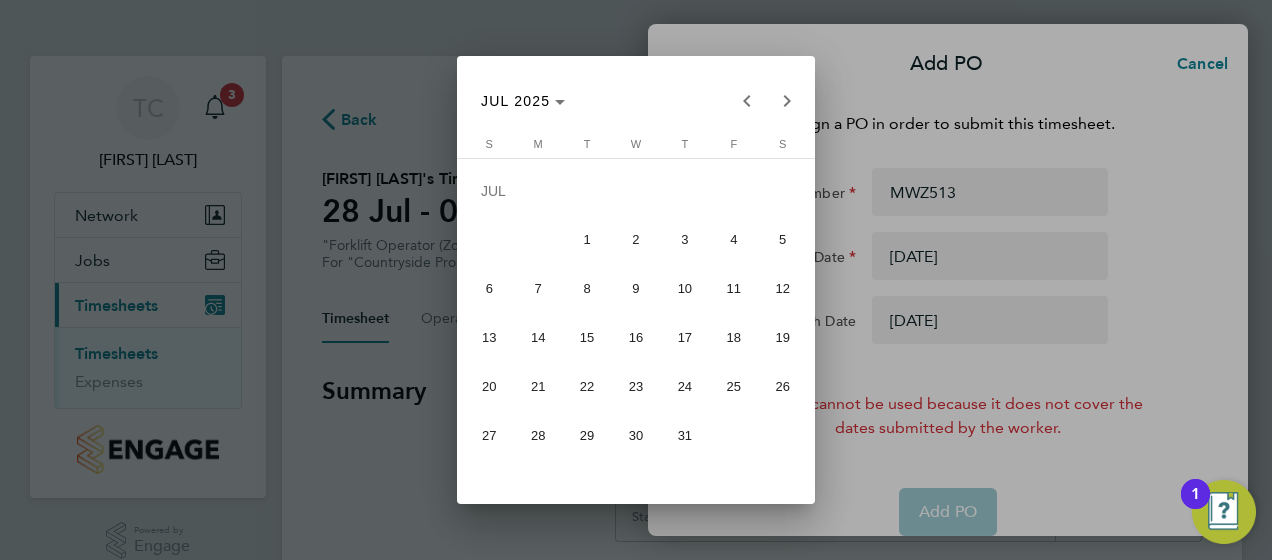 click on "31" at bounding box center [685, 435] 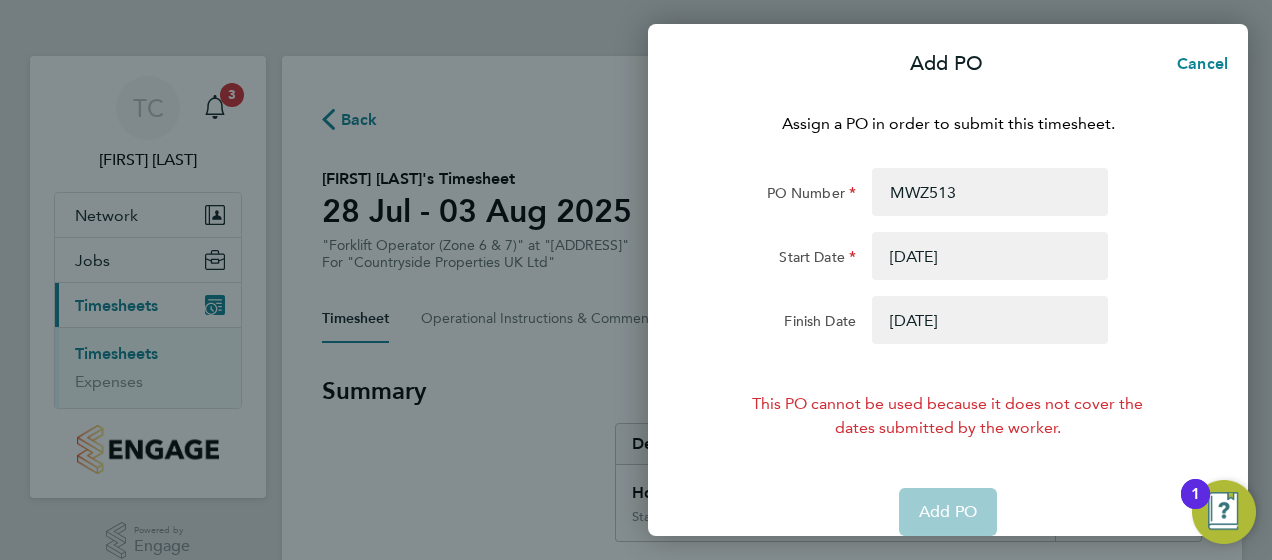 click 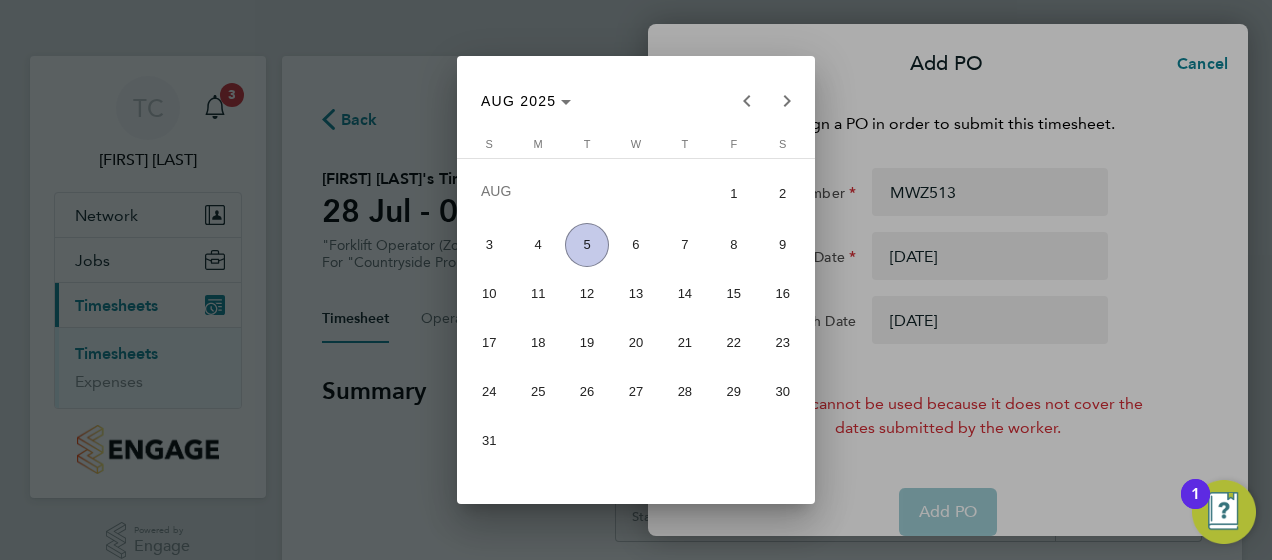 click on "1" at bounding box center (734, 193) 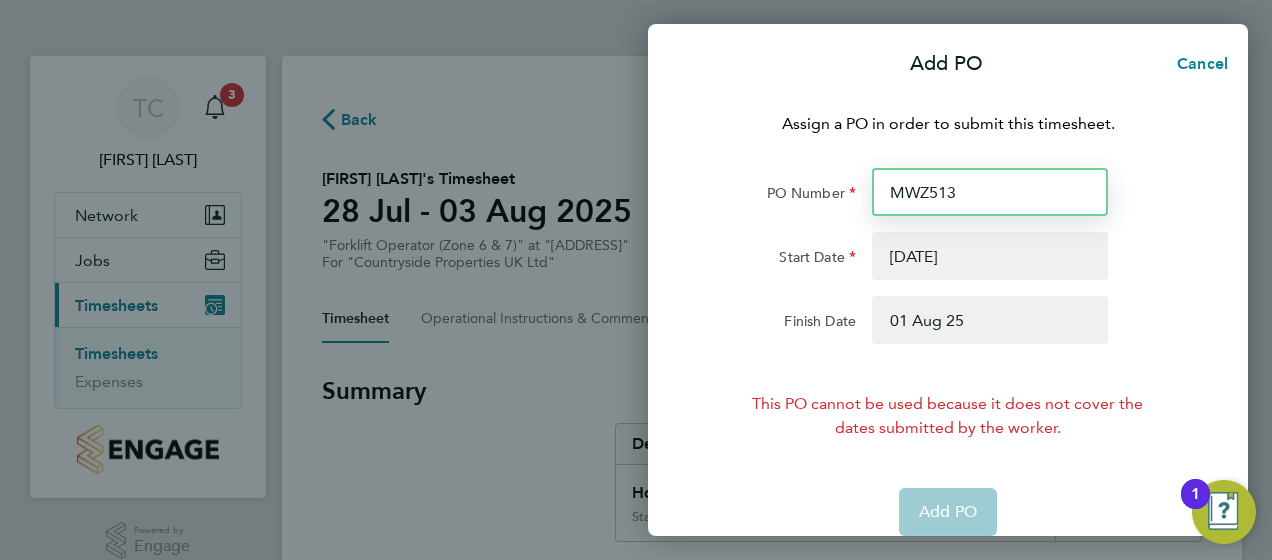 click on "MWZ513" at bounding box center [990, 192] 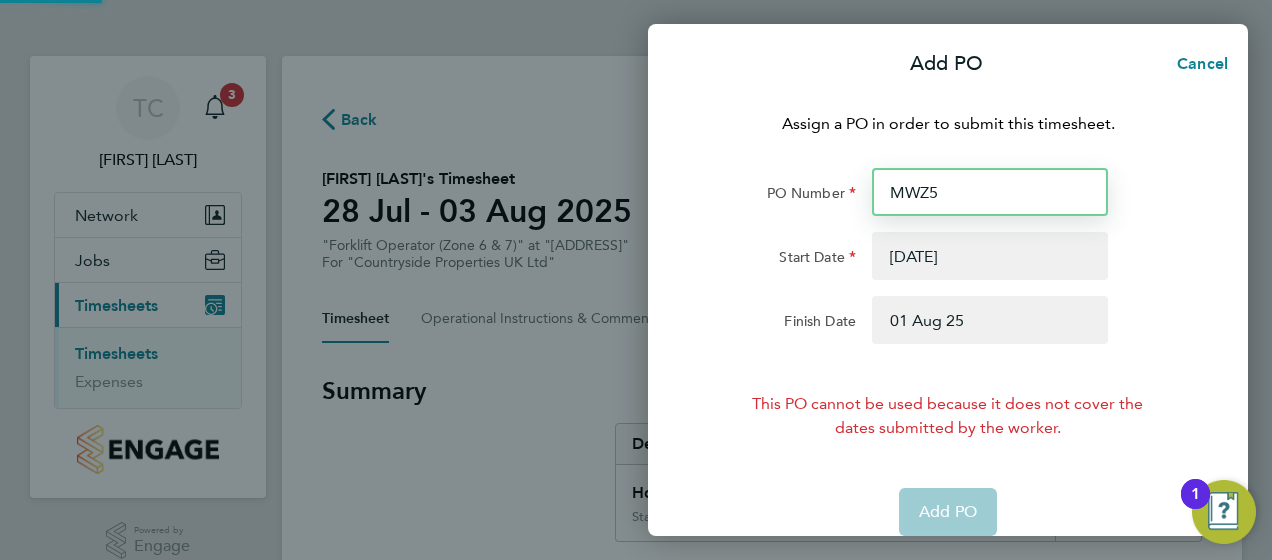 type on "MWZ" 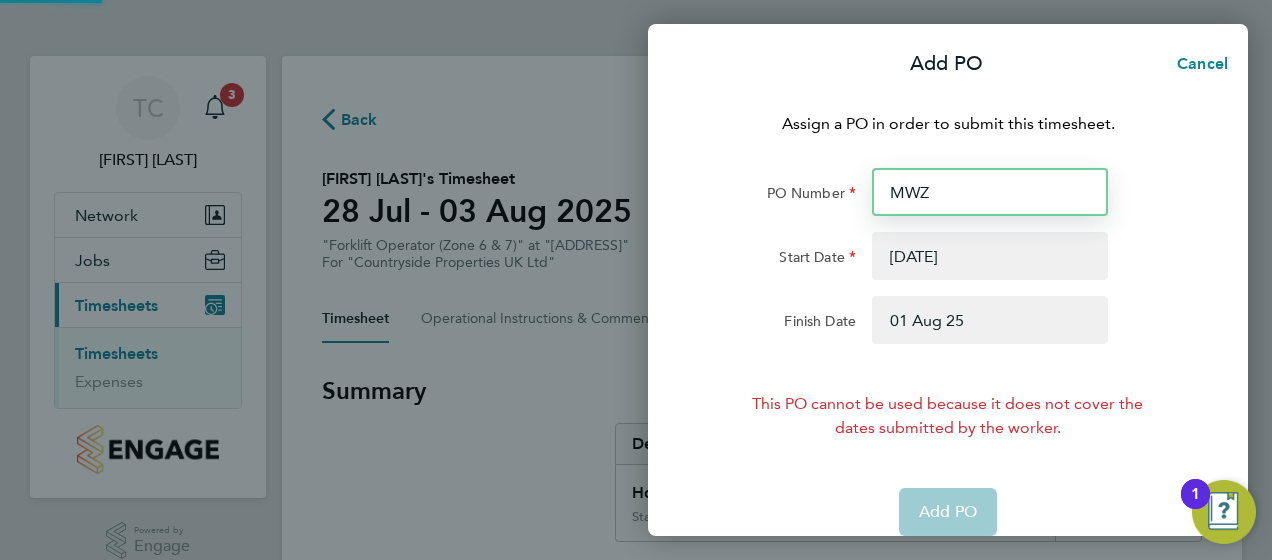 type 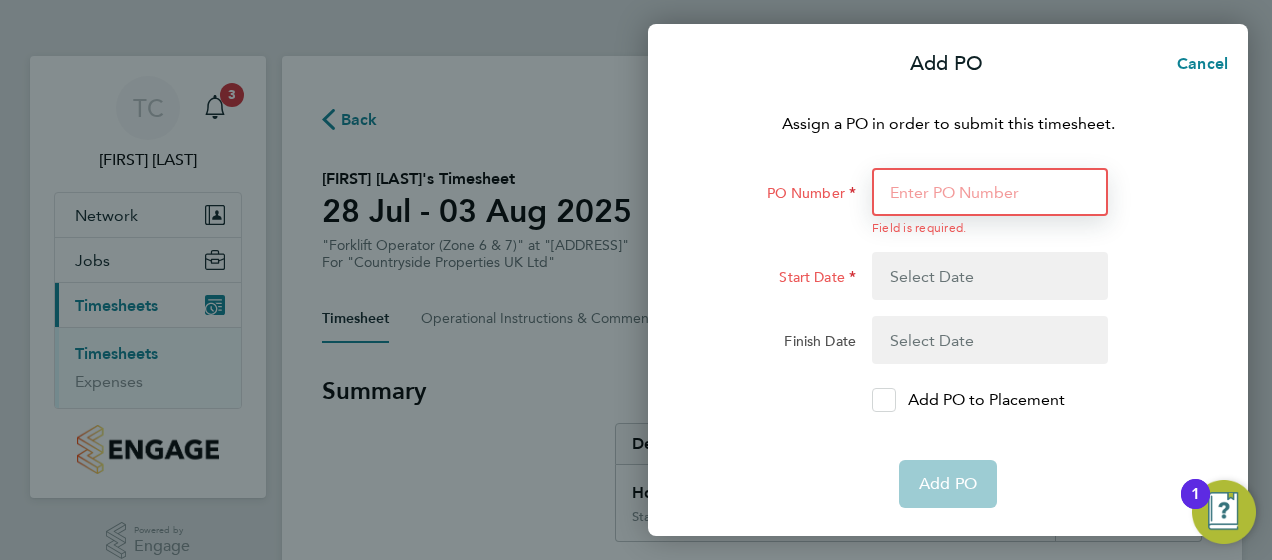 type 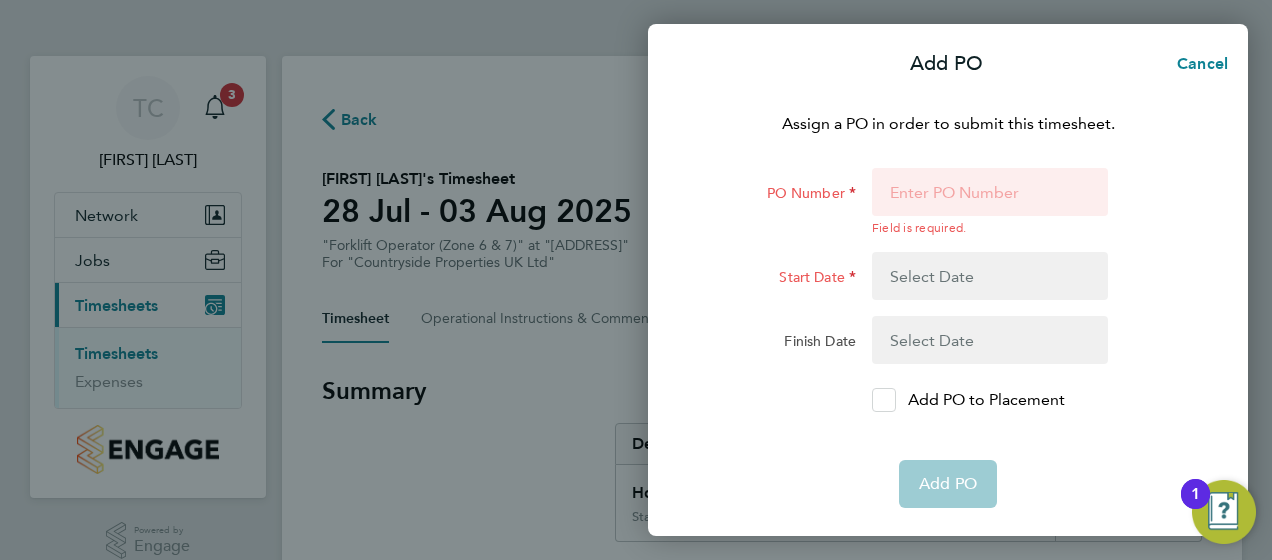 click 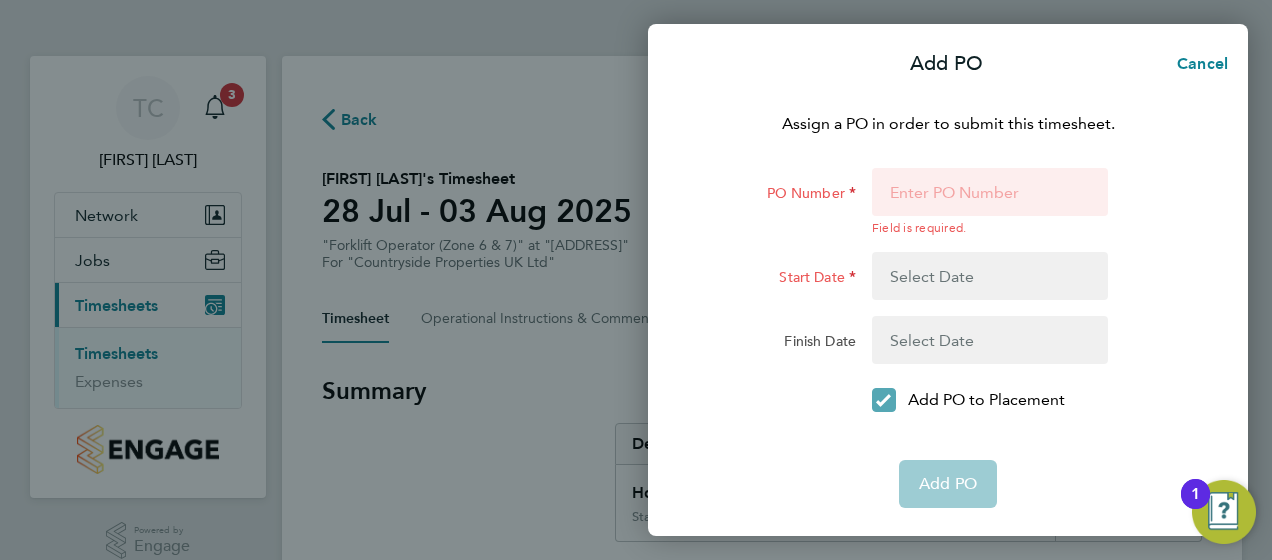 click on "1" at bounding box center (1195, 507) 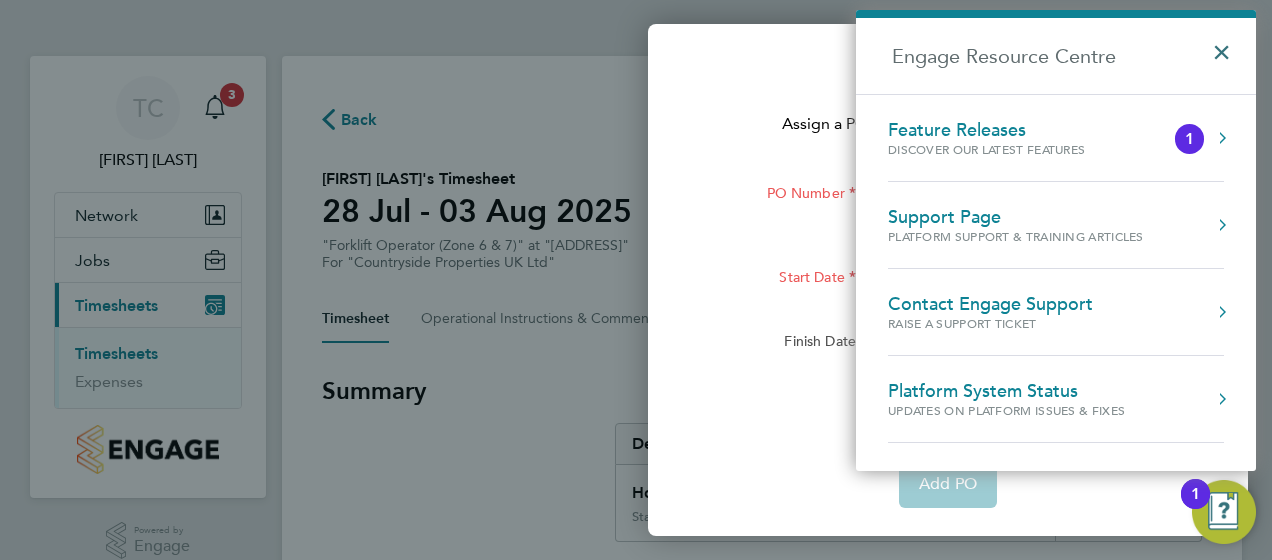 click on "×" at bounding box center [1226, 46] 